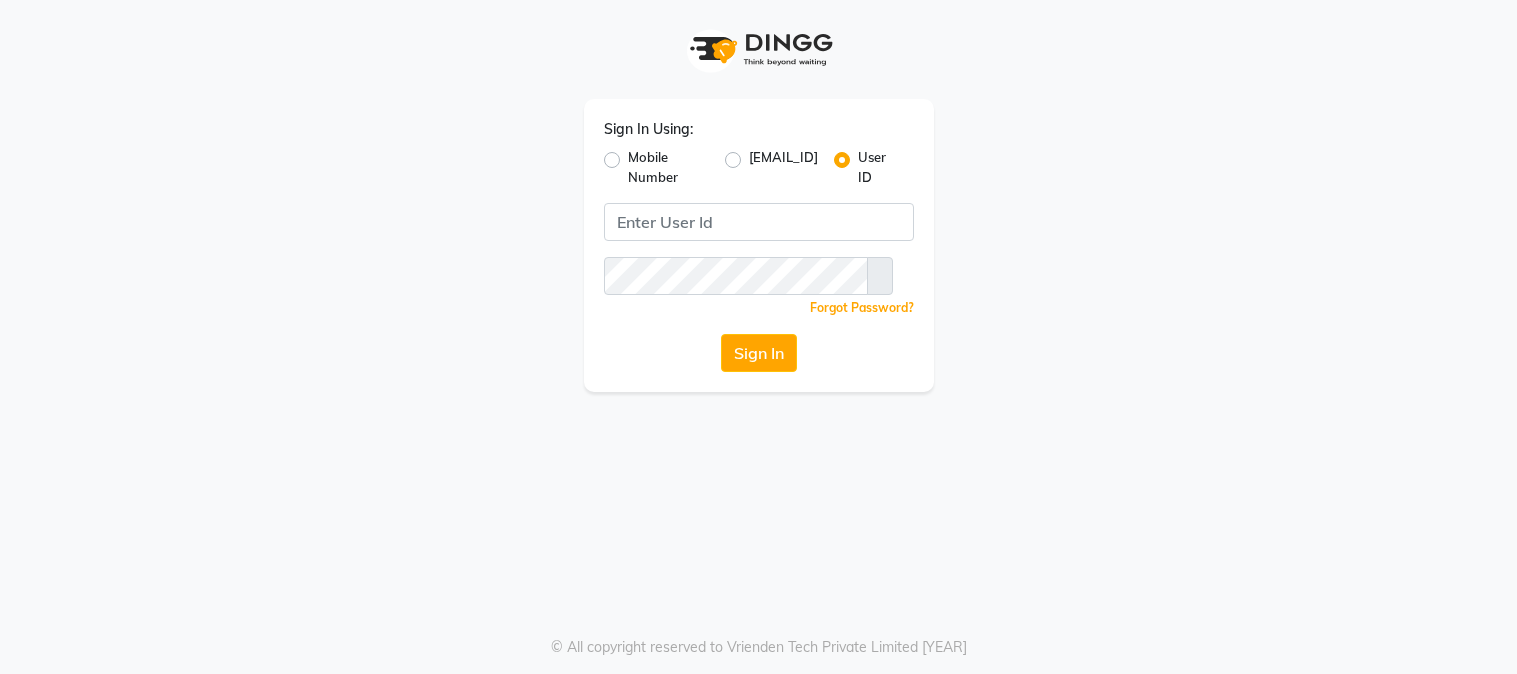 scroll, scrollTop: 0, scrollLeft: 0, axis: both 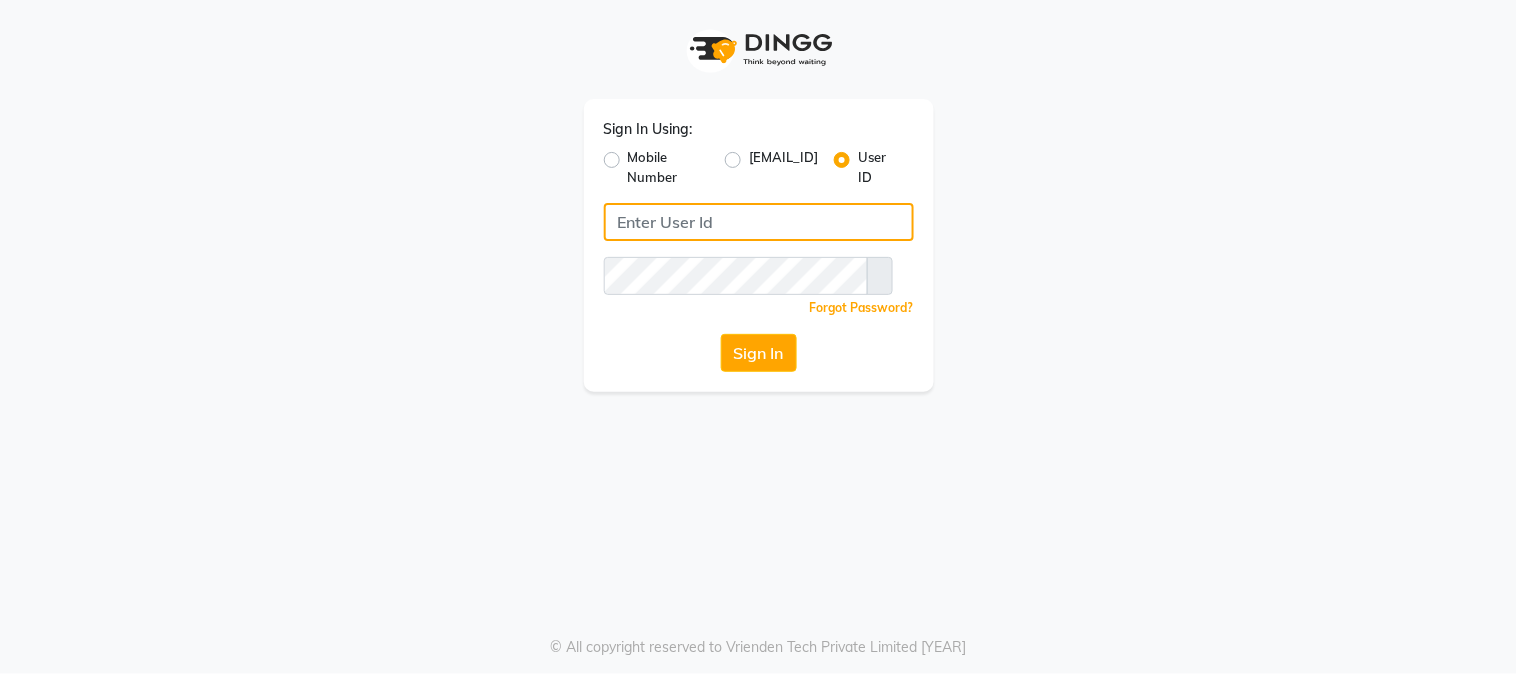 click at bounding box center (759, 222) 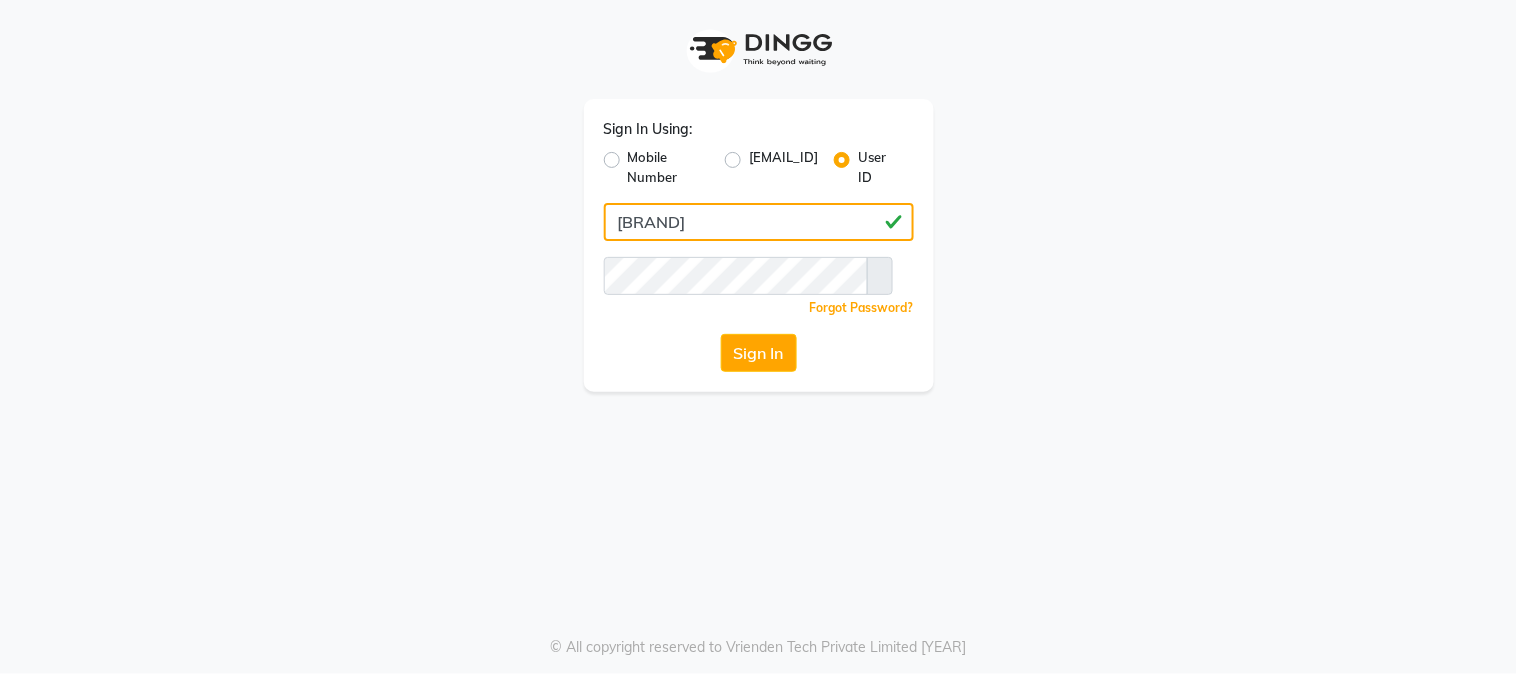 type on "[BRAND]" 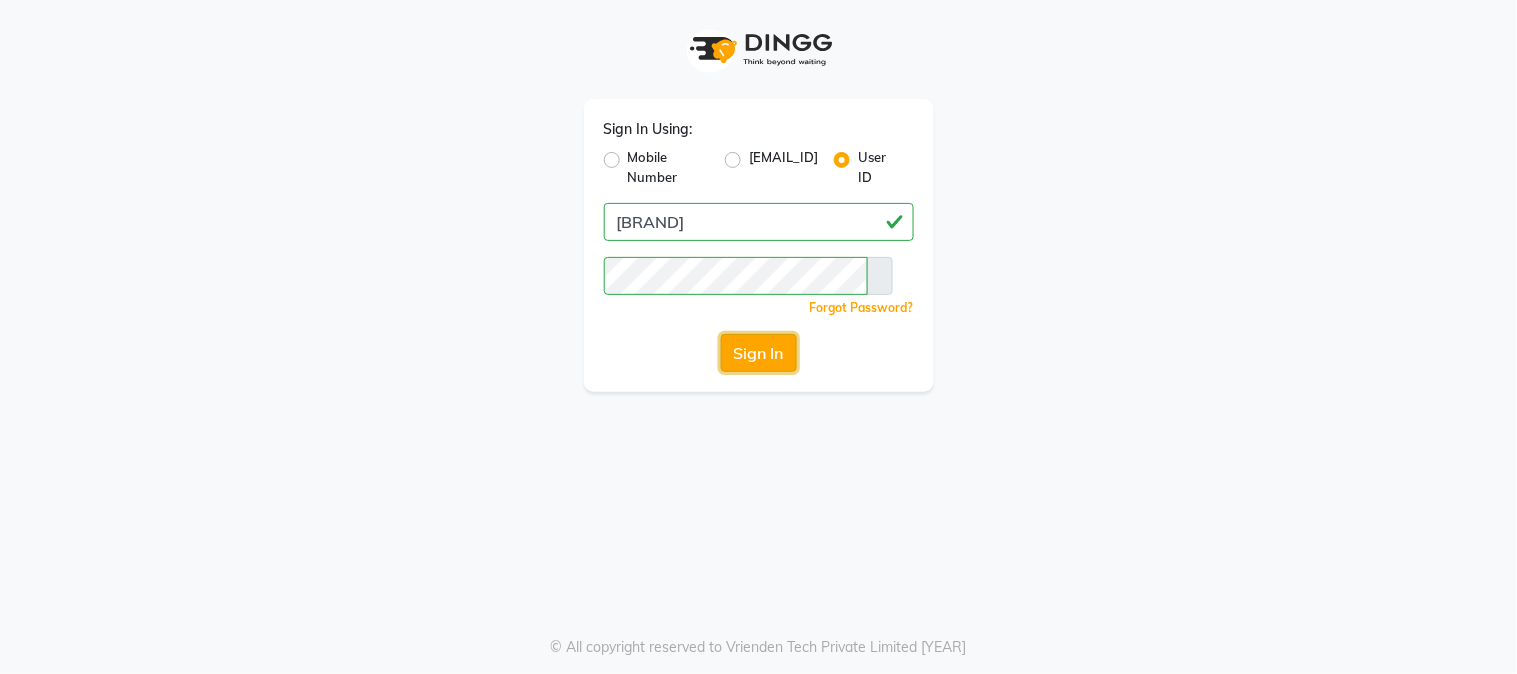 click on "Sign In" at bounding box center (759, 353) 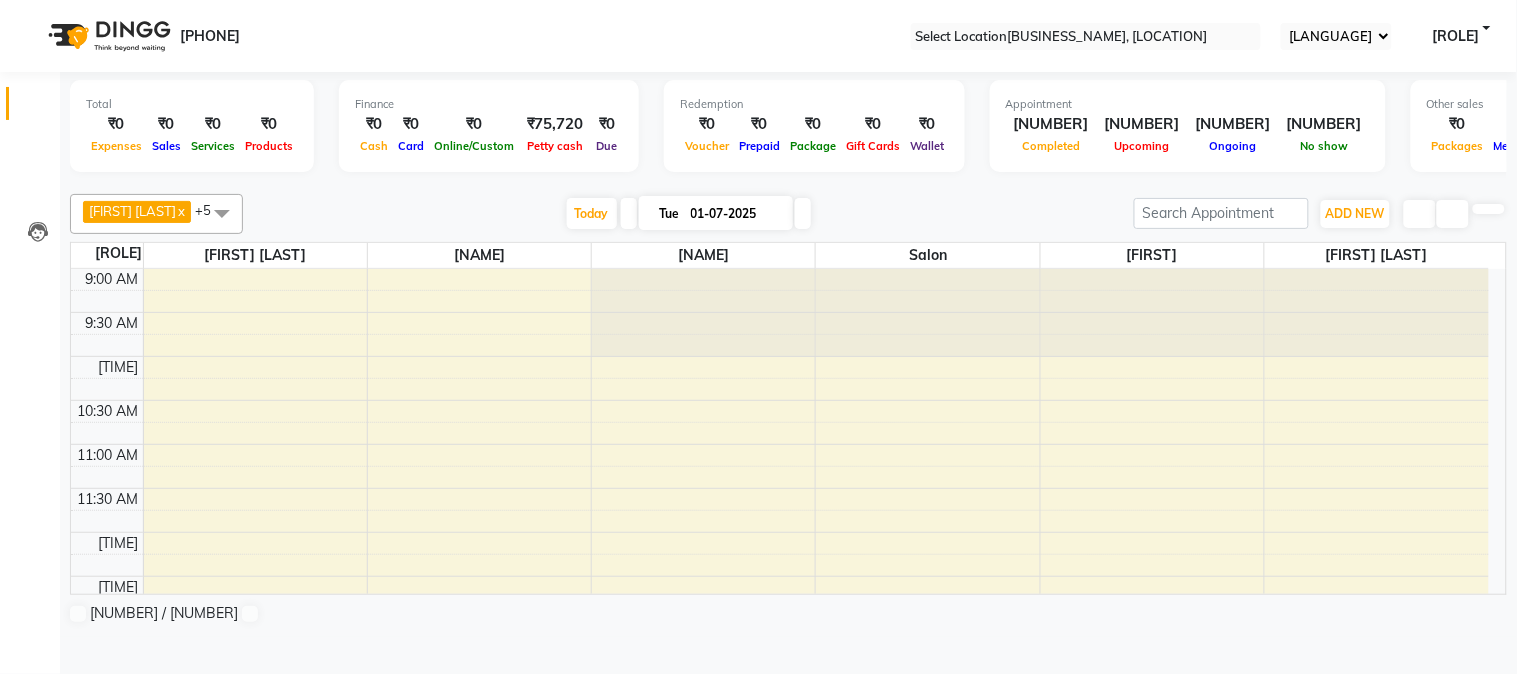 scroll, scrollTop: 0, scrollLeft: 0, axis: both 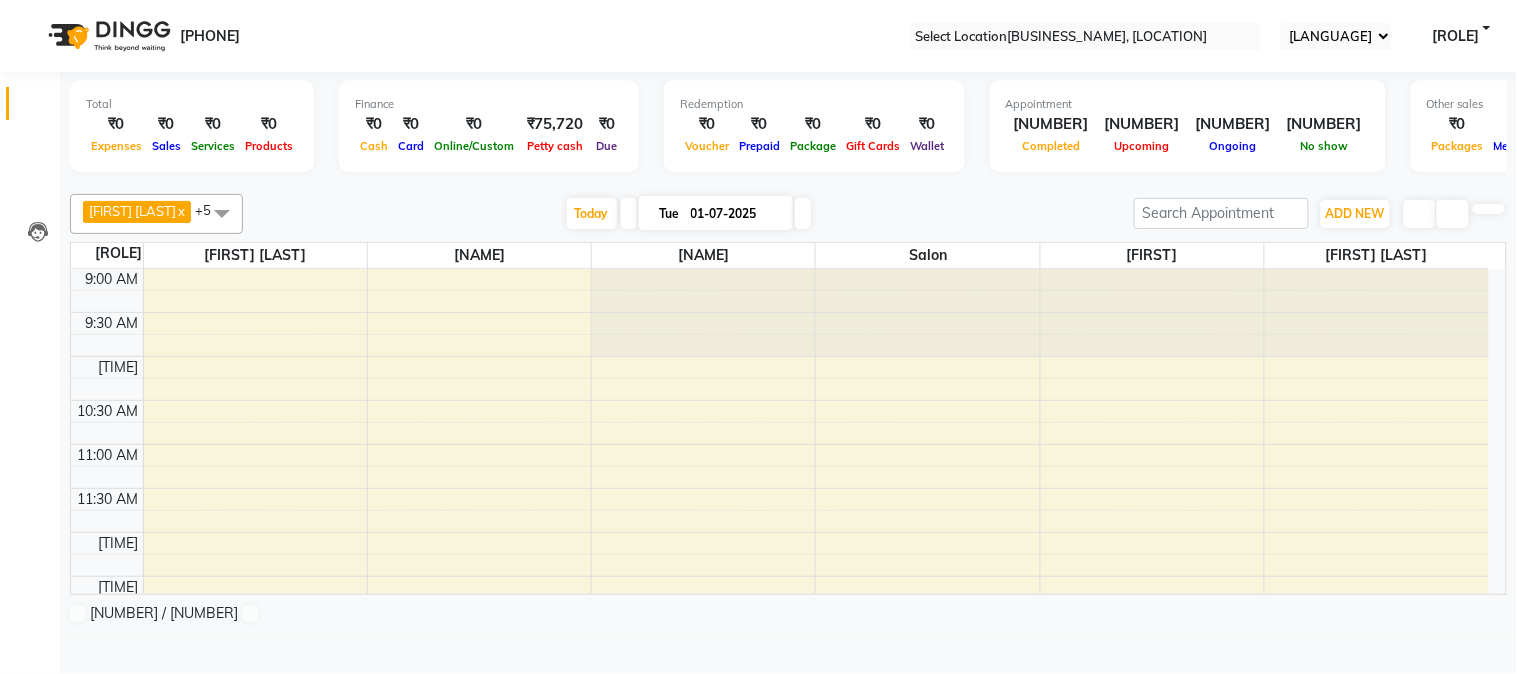 click on "Today [DAY] [DATE]-[MONTH]-[YEAR]" at bounding box center (688, 214) 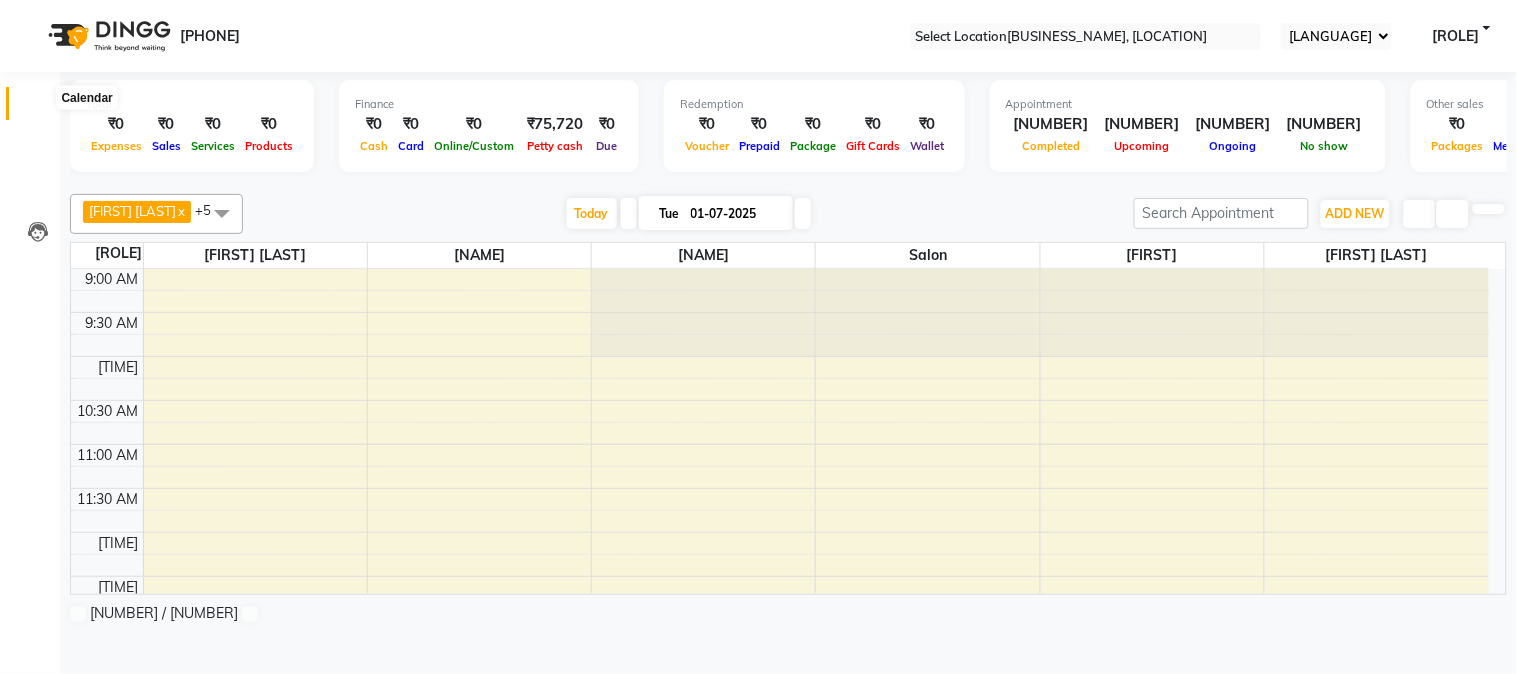click at bounding box center [37, 108] 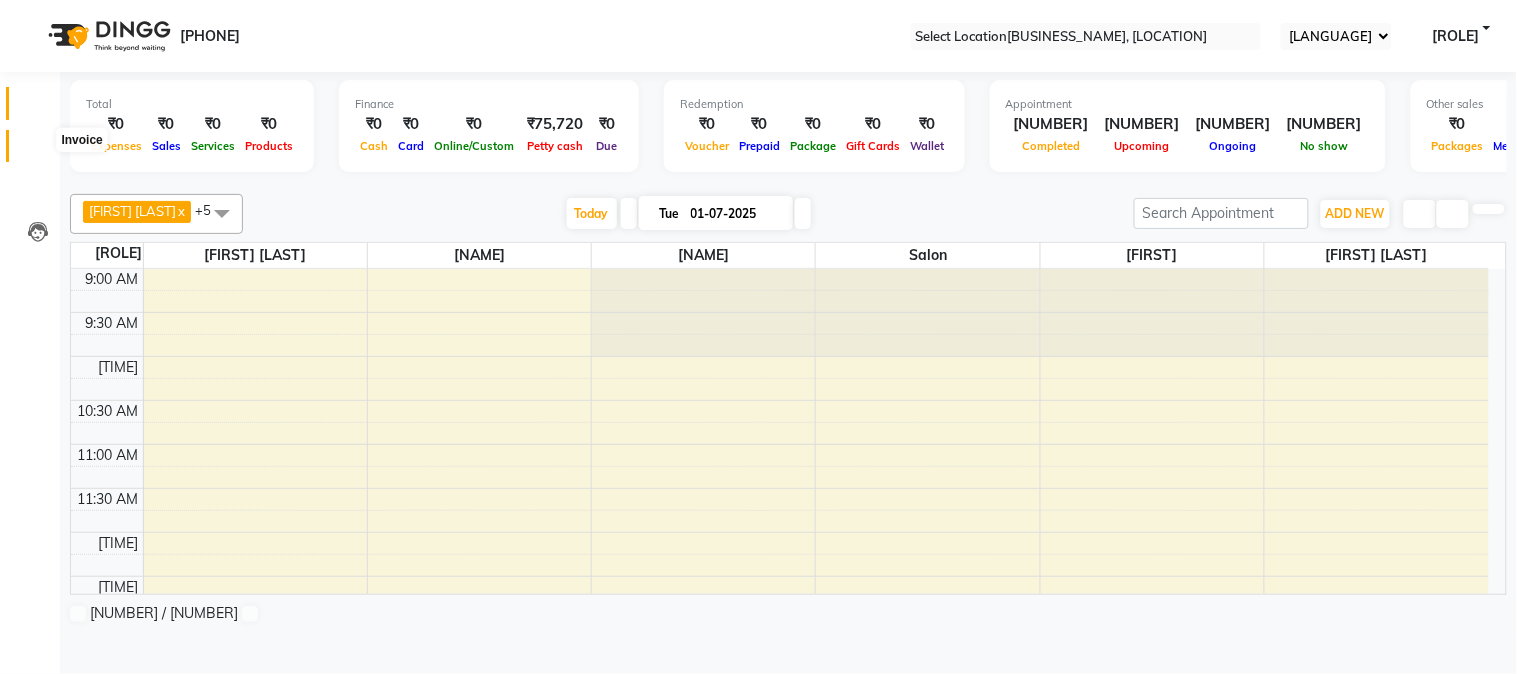 click at bounding box center (38, 151) 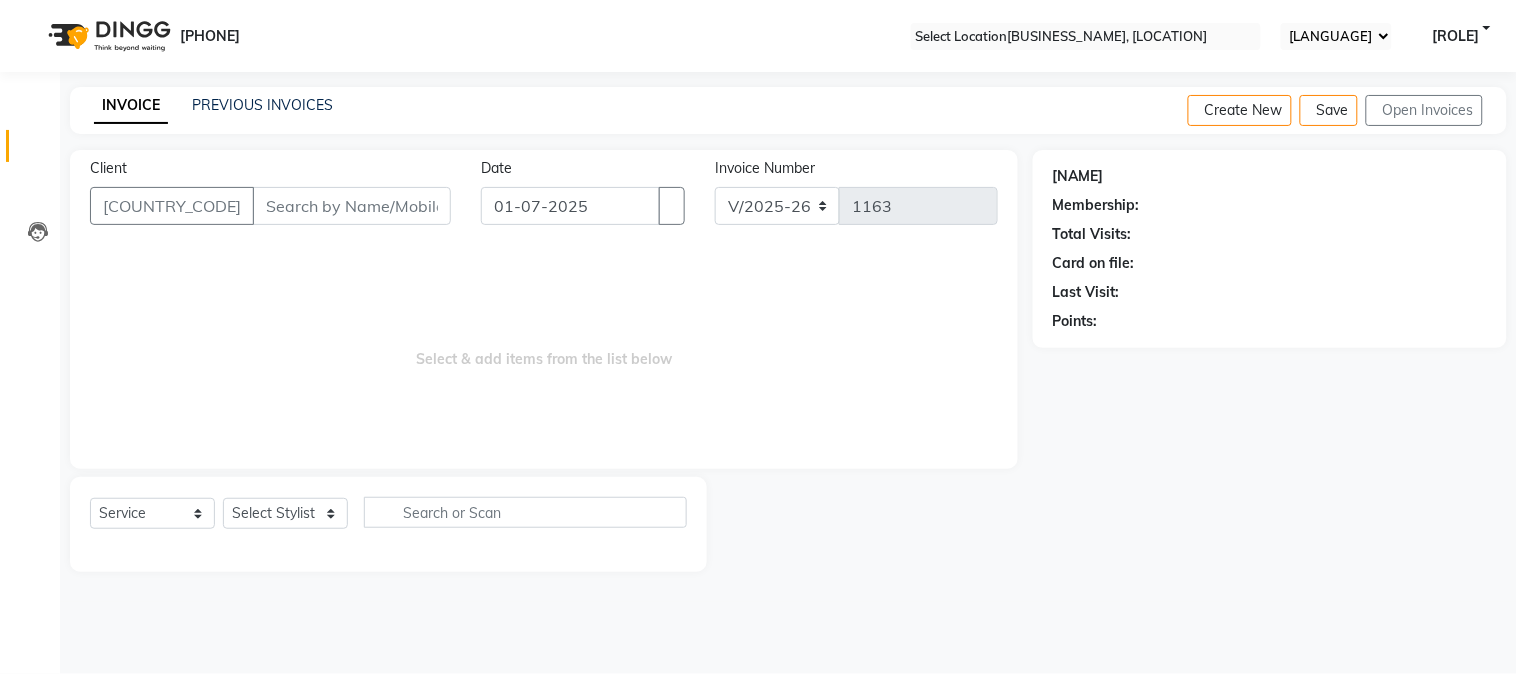 click on "Client" at bounding box center (352, 206) 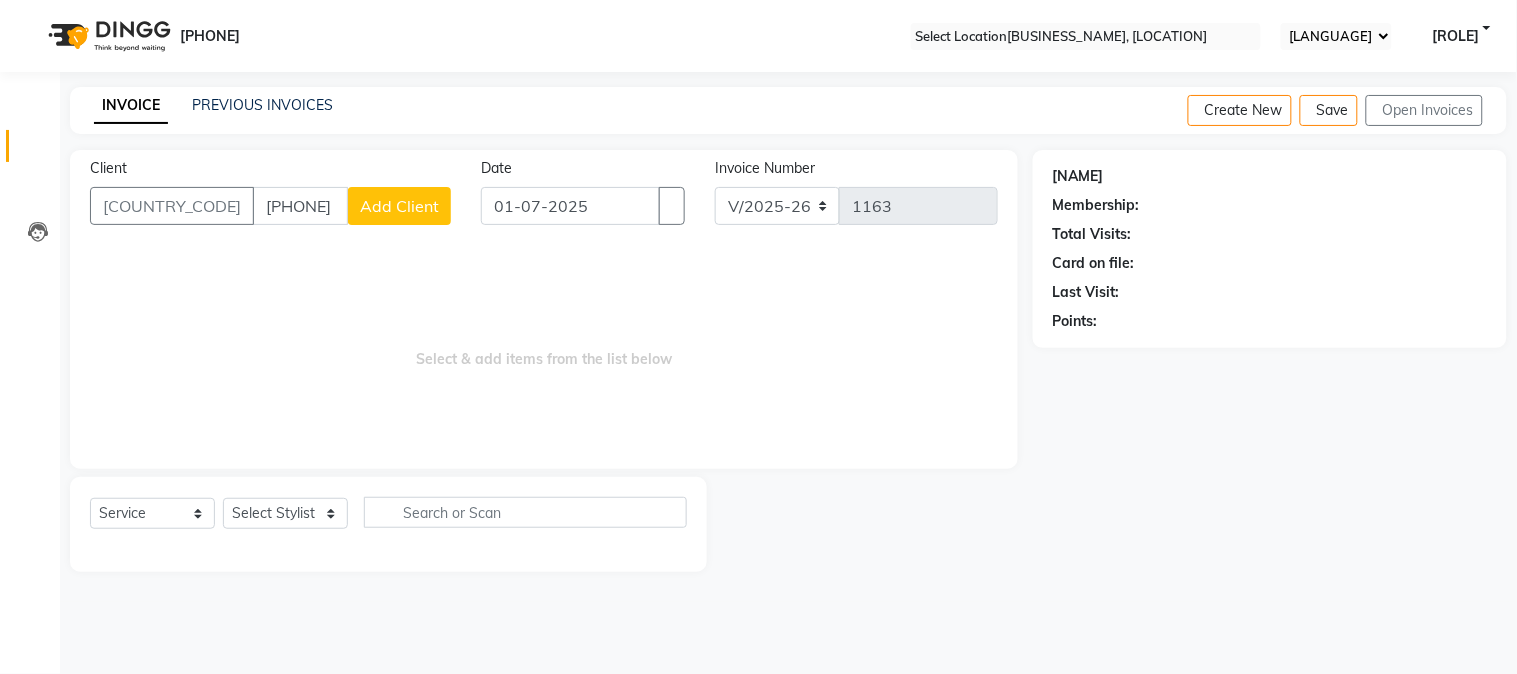 type on "[PHONE]" 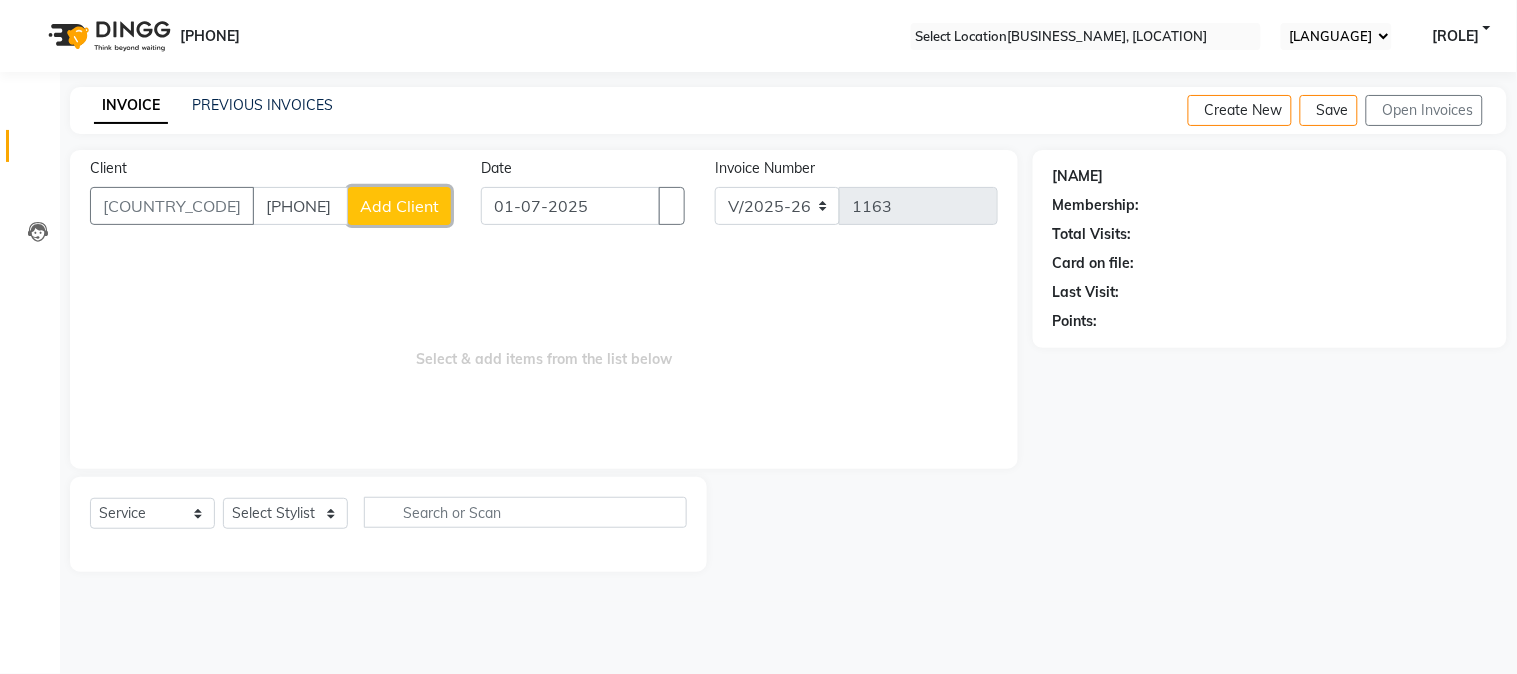 click on "Add Client" at bounding box center [399, 206] 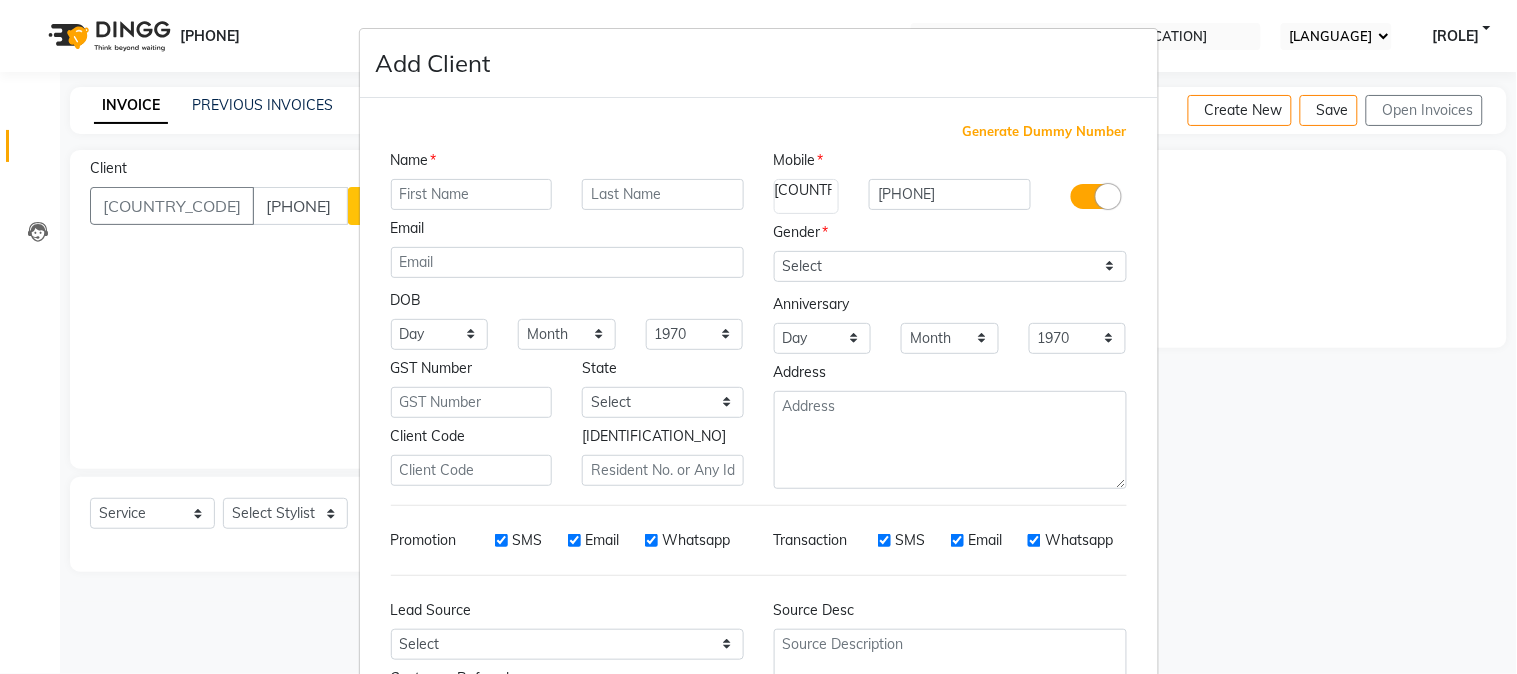click at bounding box center [472, 194] 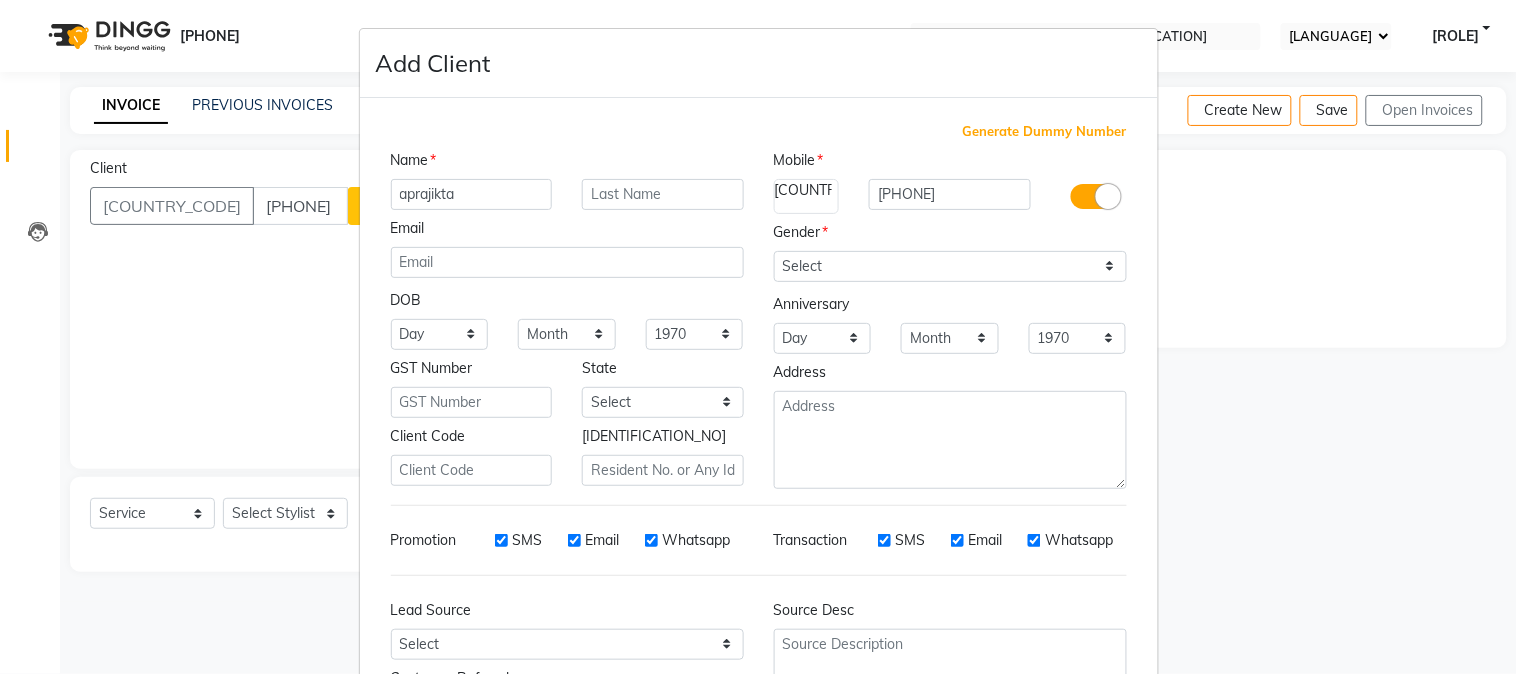 type on "aprajikta" 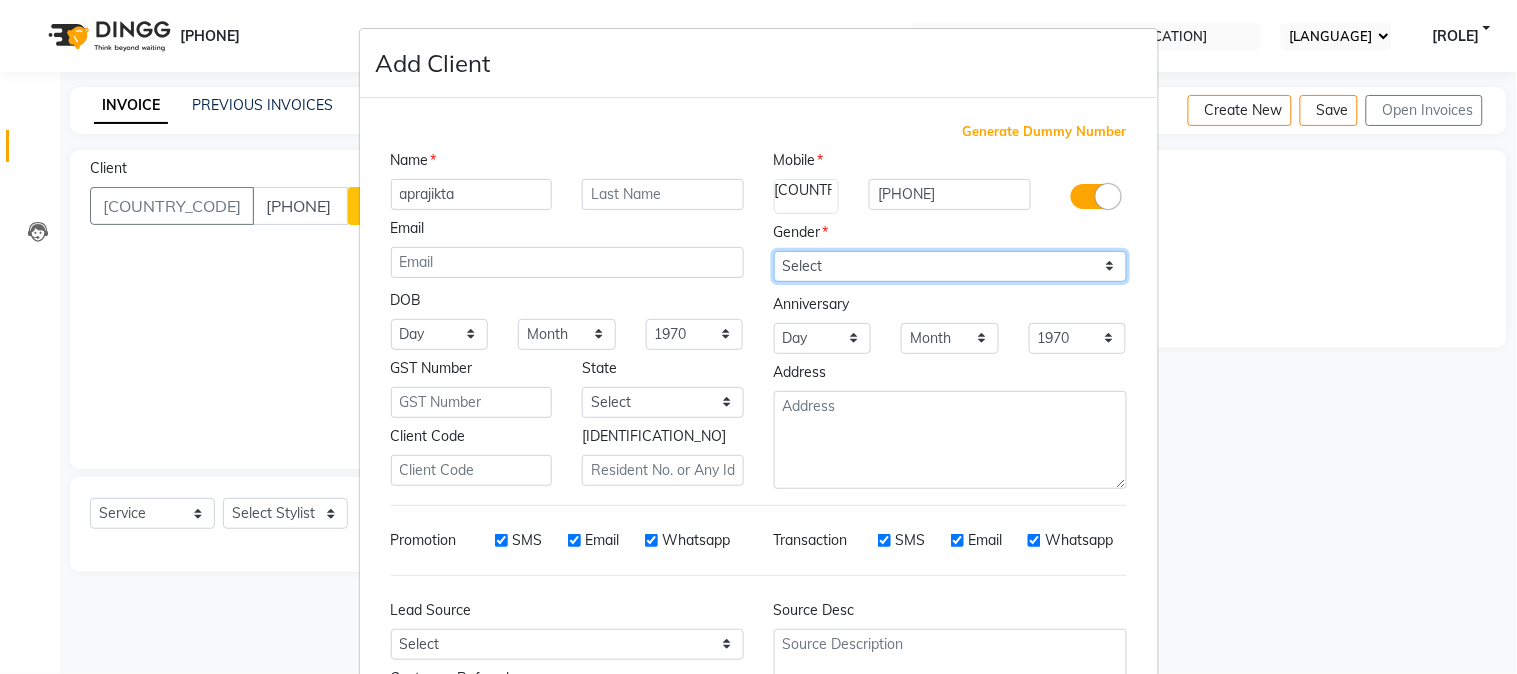 click on "Select [NAME] [NAME] Other Prefer Not To Say" at bounding box center (950, 266) 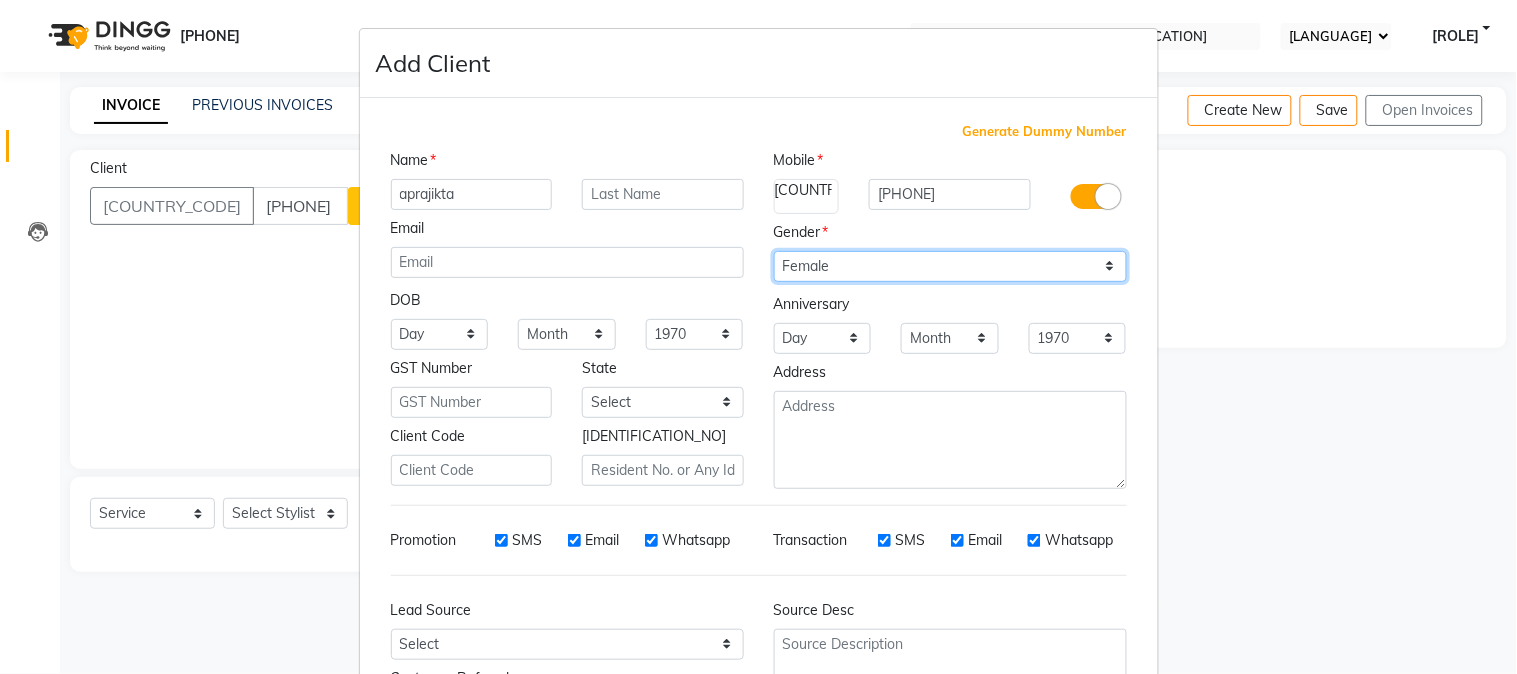 click on "Select [NAME] [NAME] Other Prefer Not To Say" at bounding box center (950, 266) 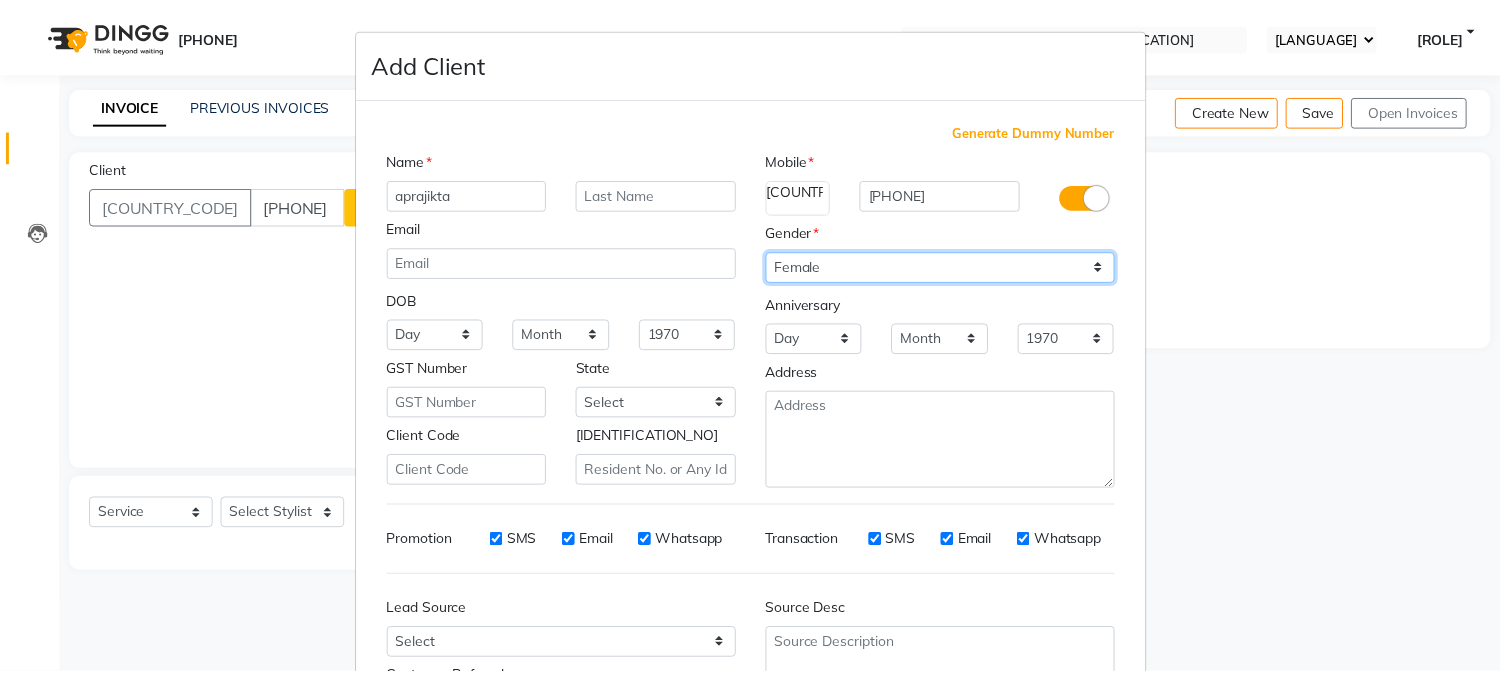 scroll, scrollTop: 176, scrollLeft: 0, axis: vertical 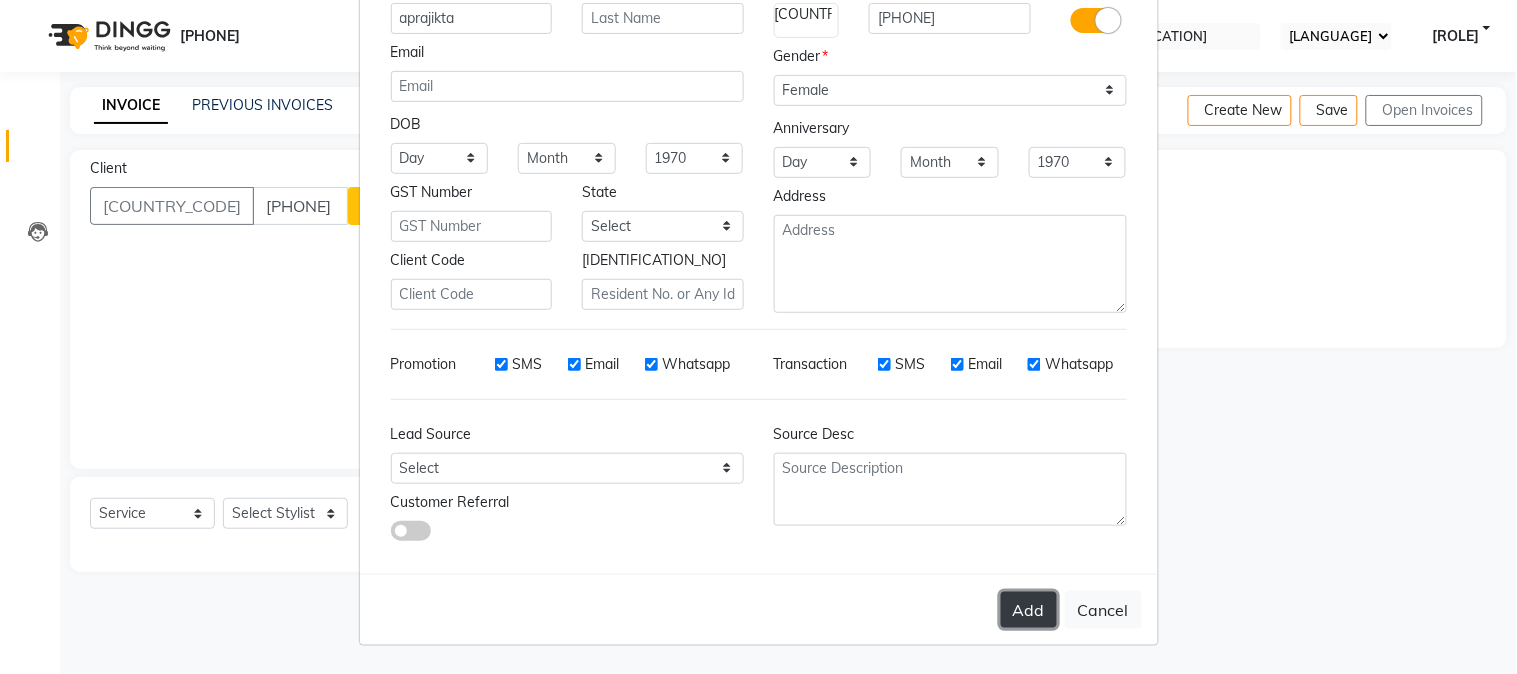 click on "Add" at bounding box center (1029, 610) 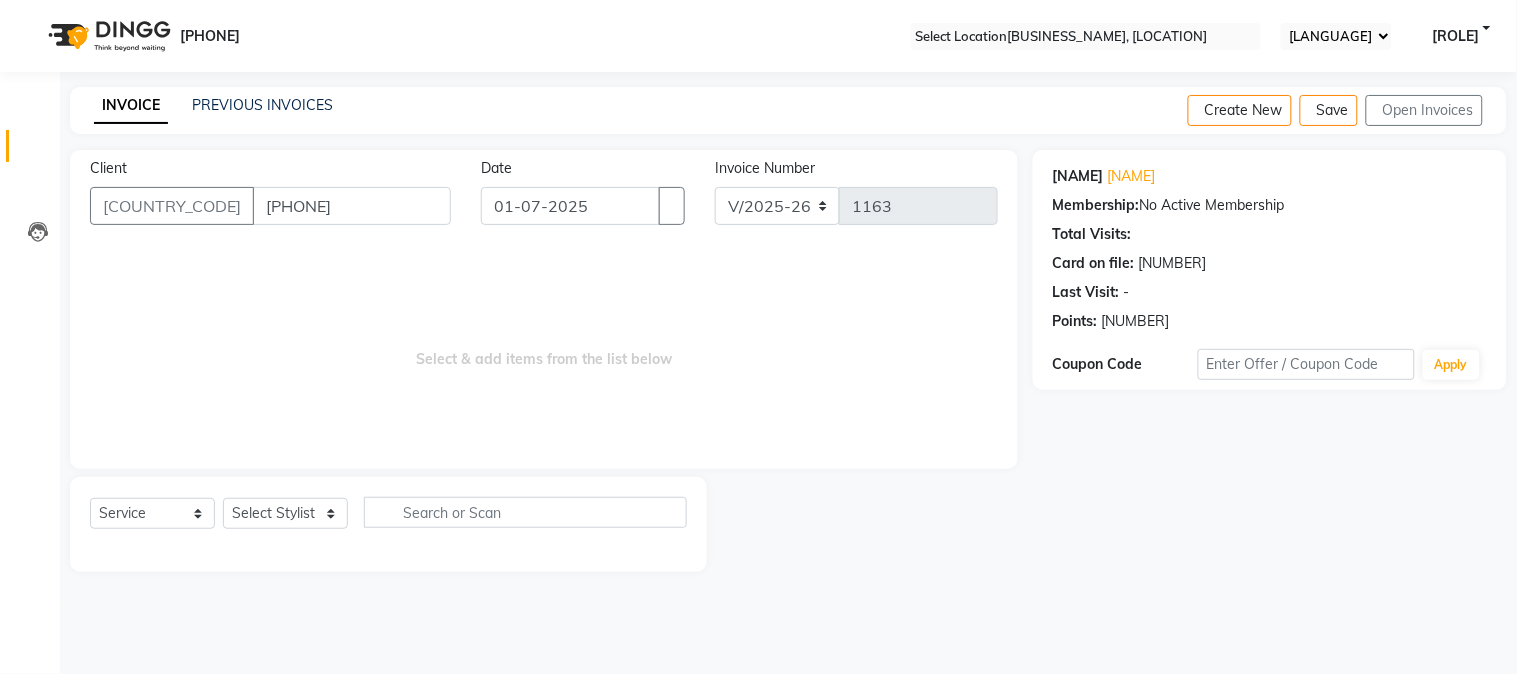 click on "Select Stylist [FIRST] [LAST] [FIRST] [LAST] [FIRST] [LAST] [BRAND] [FIRST] [LAST] [FIRST] [LAST]" at bounding box center [388, 520] 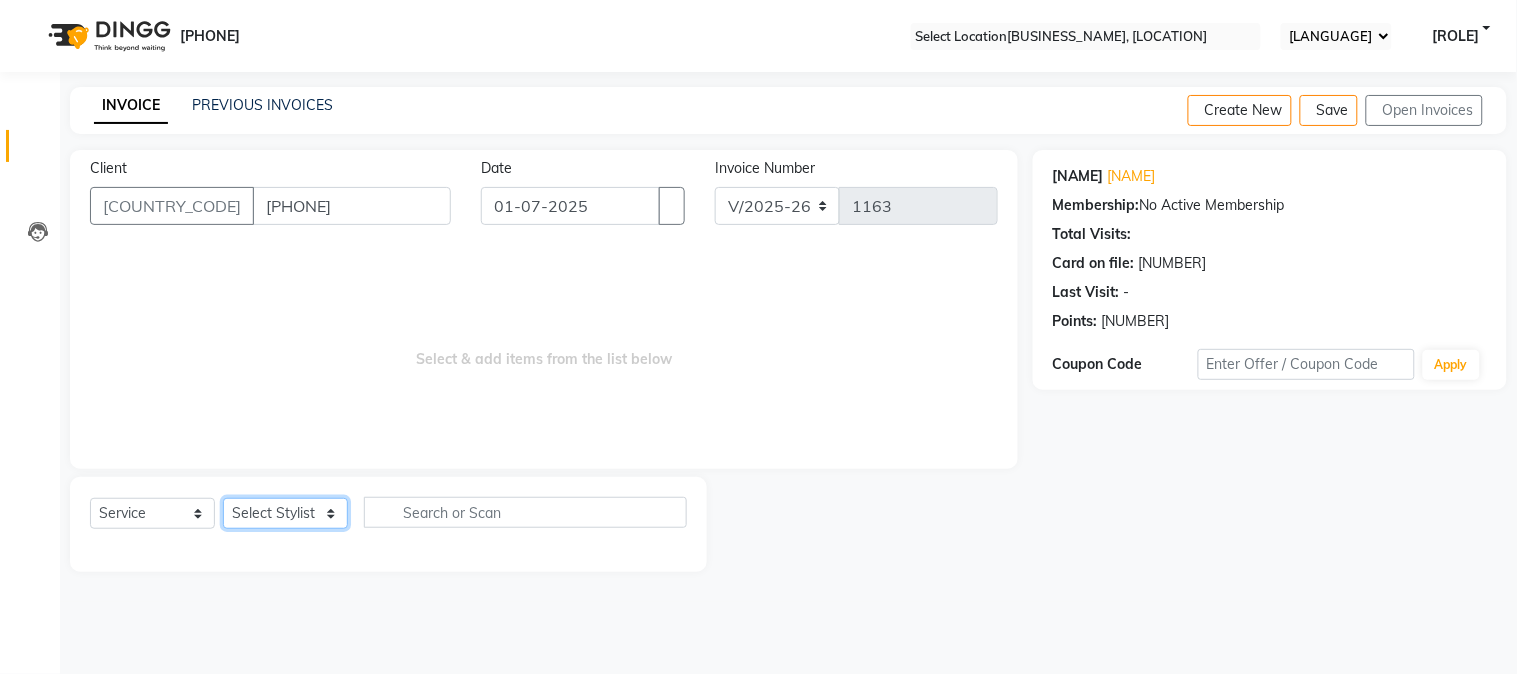 click on "Select Stylist [NAME] [NAME] [NAME] [NAME] [NAME] [NAME] [NAME]" at bounding box center [285, 513] 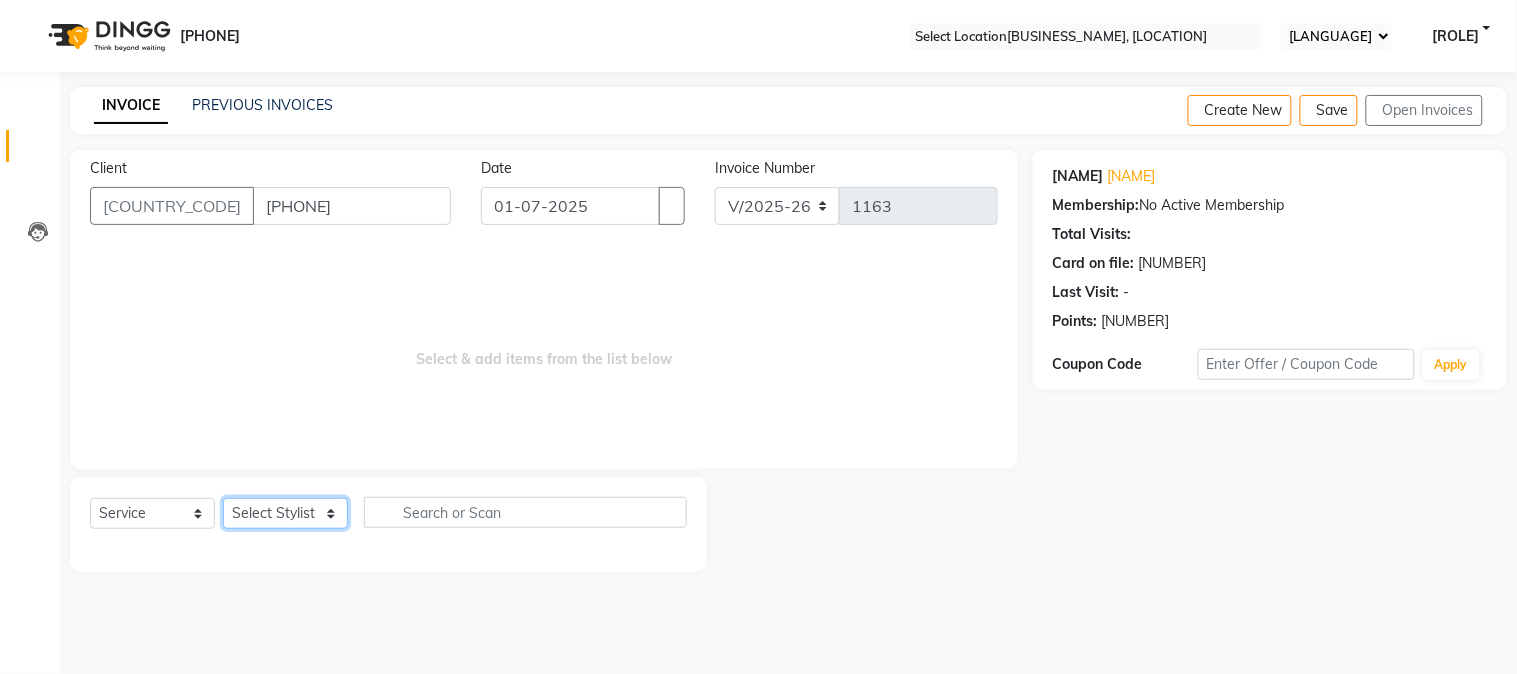 select on "[POSTAL_CODE]" 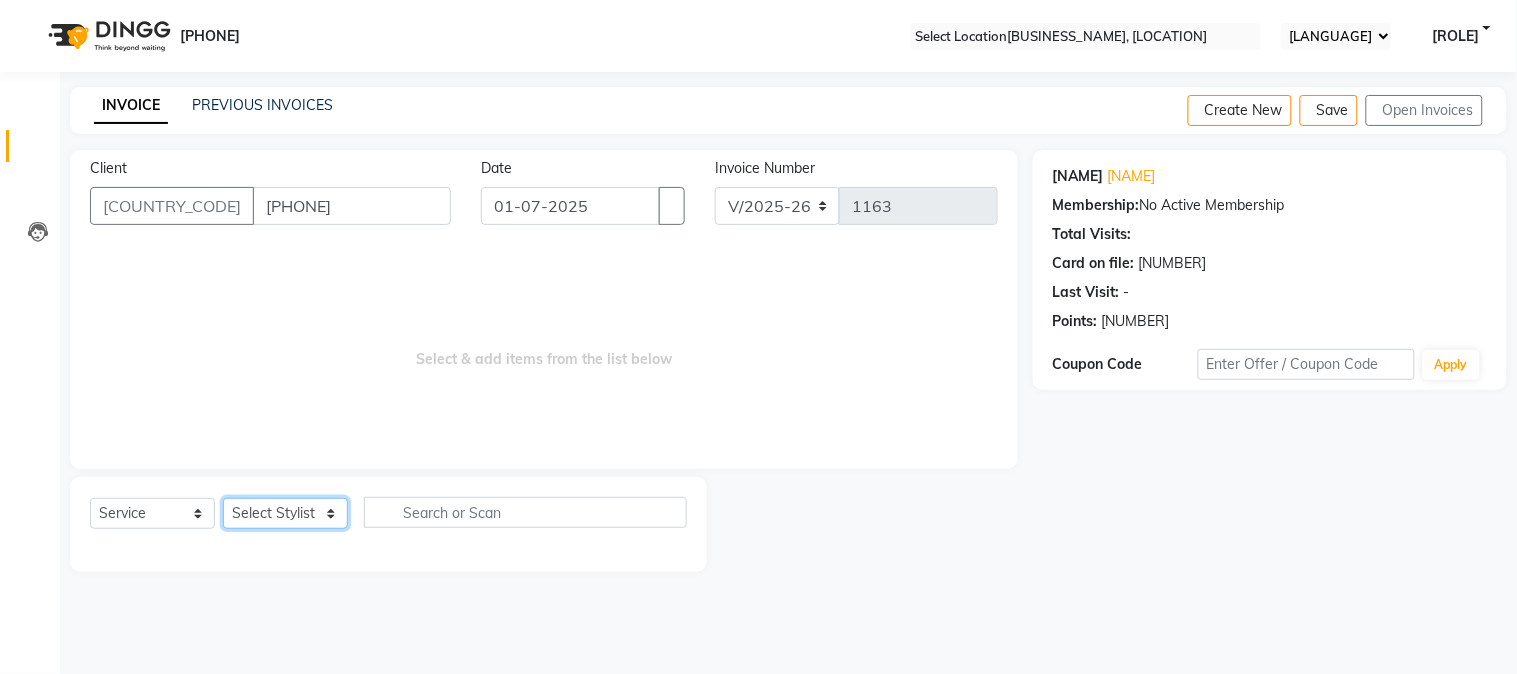 click on "Select Stylist [NAME] [NAME] [NAME] [NAME] [NAME] [NAME] [NAME]" at bounding box center [285, 513] 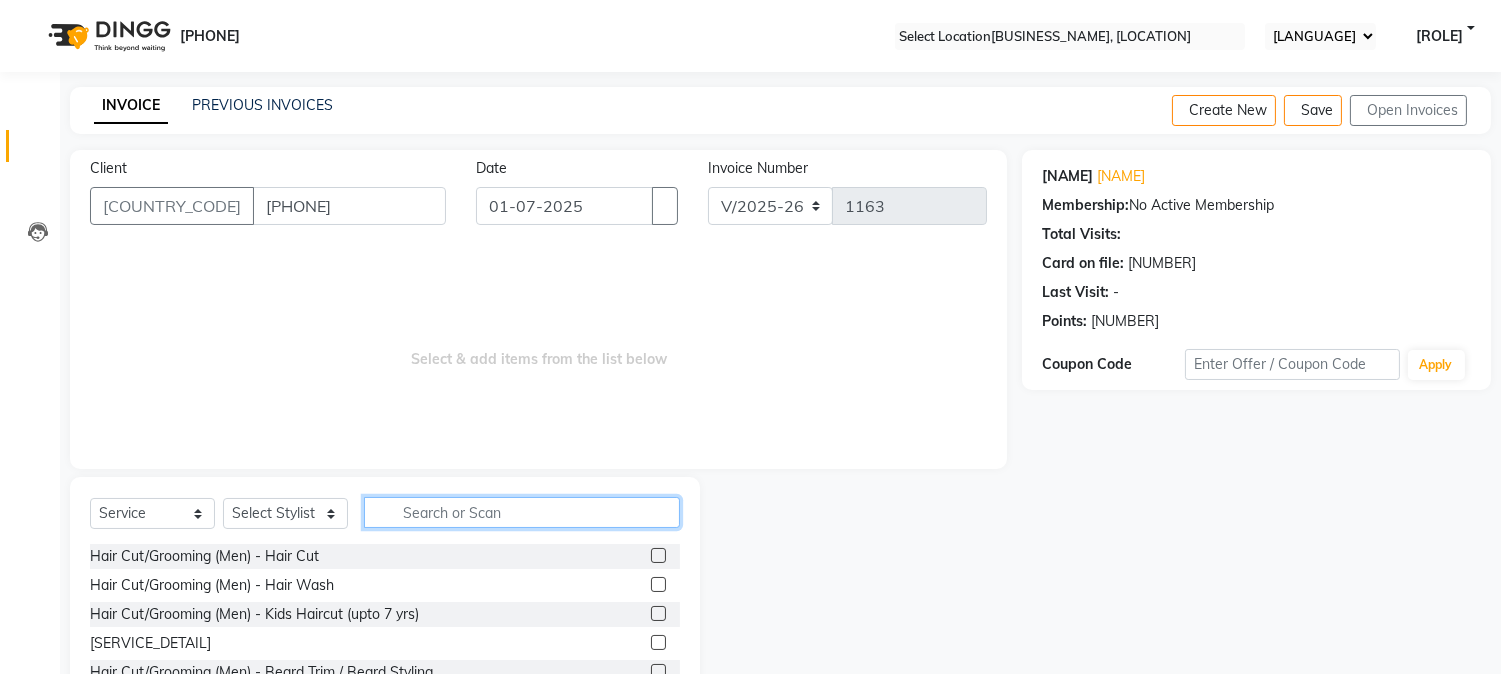 click at bounding box center (522, 512) 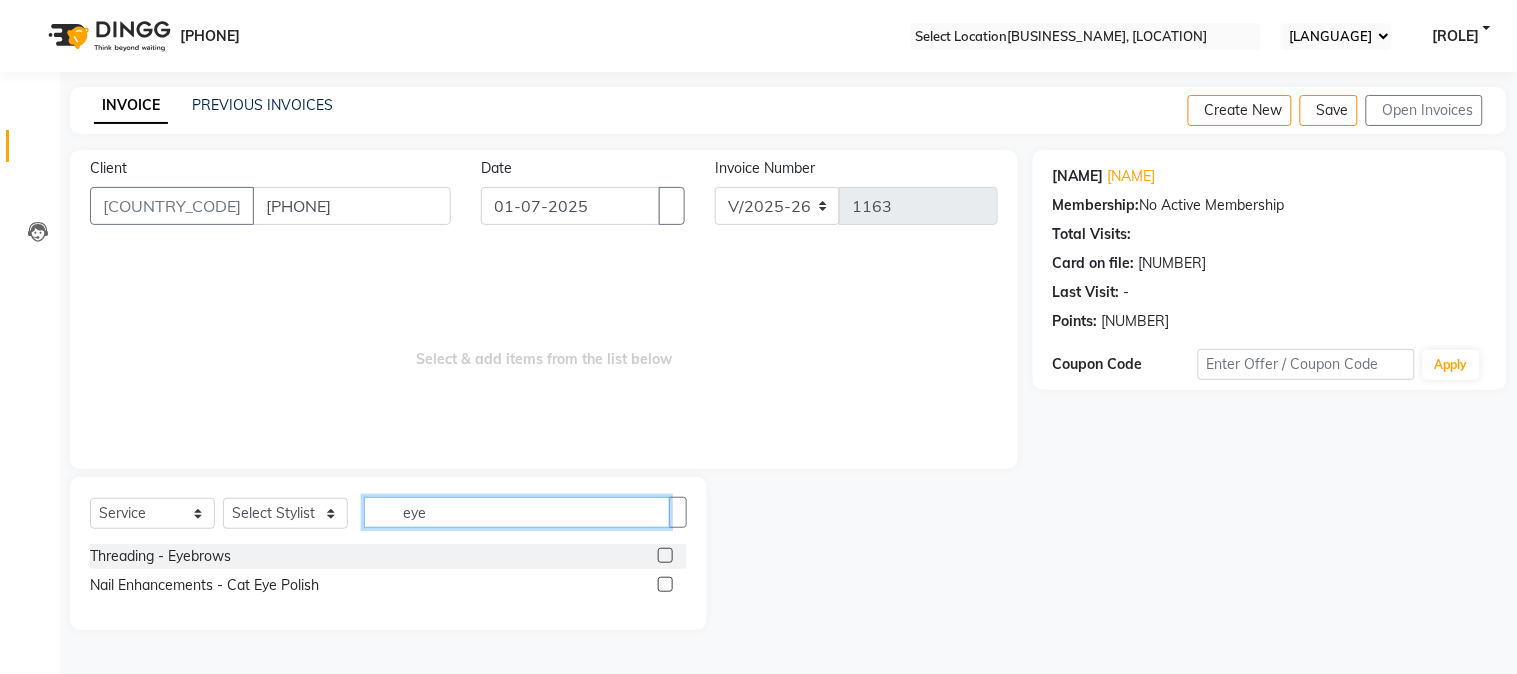type on "eye" 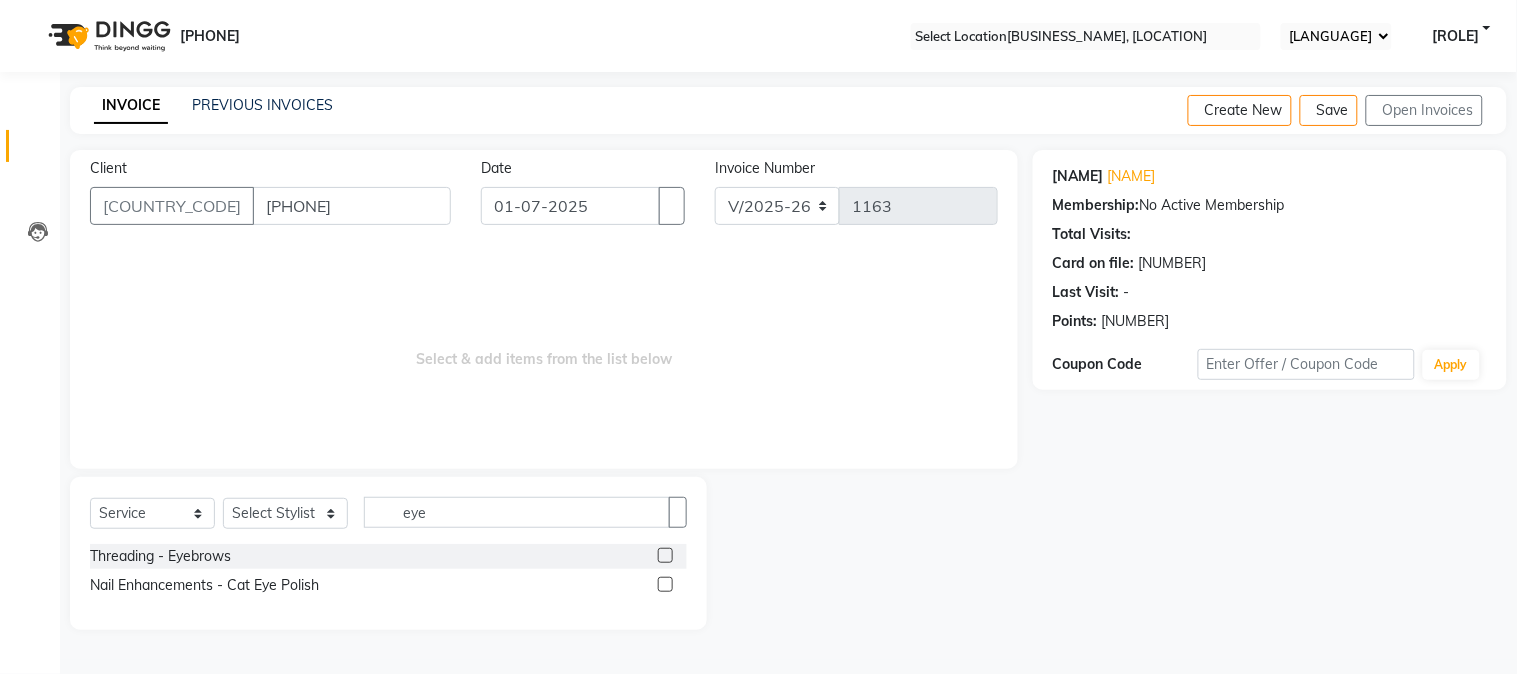 click at bounding box center (665, 555) 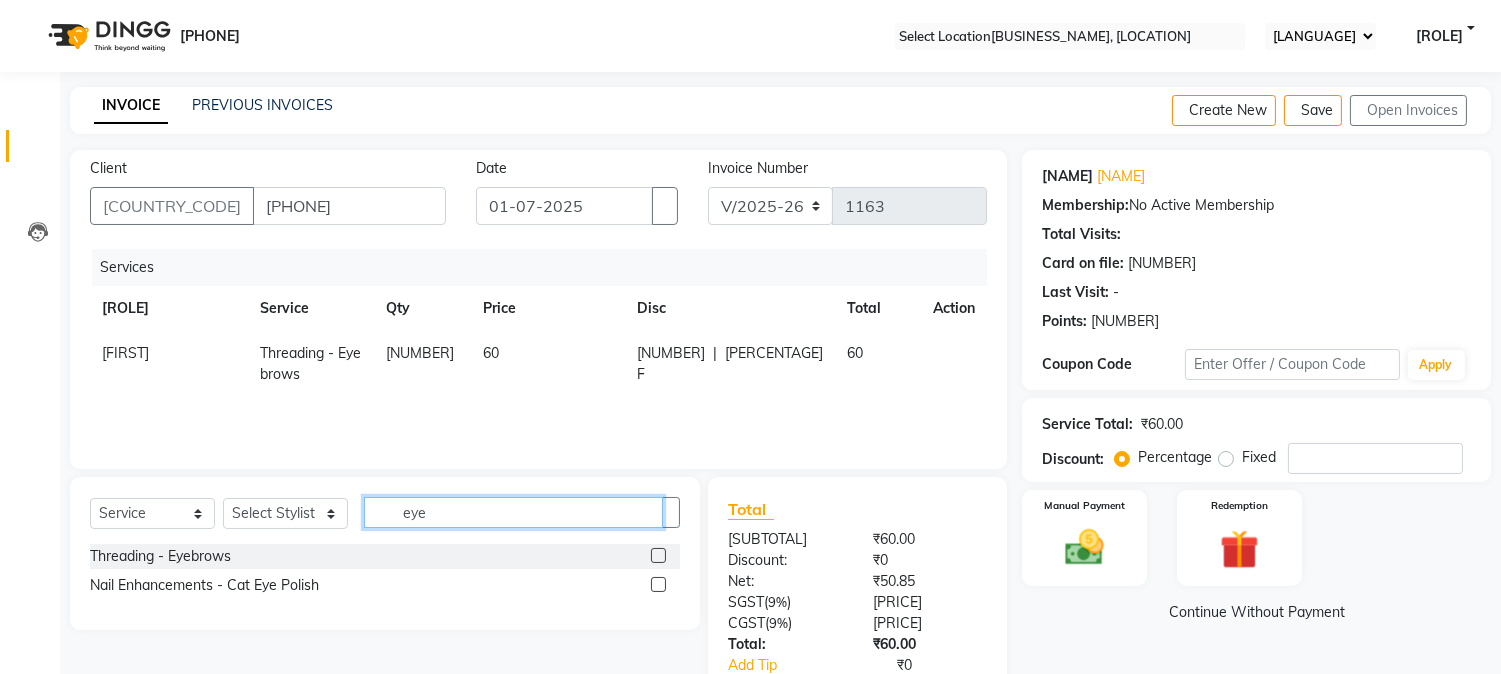 click on "eye" at bounding box center [513, 512] 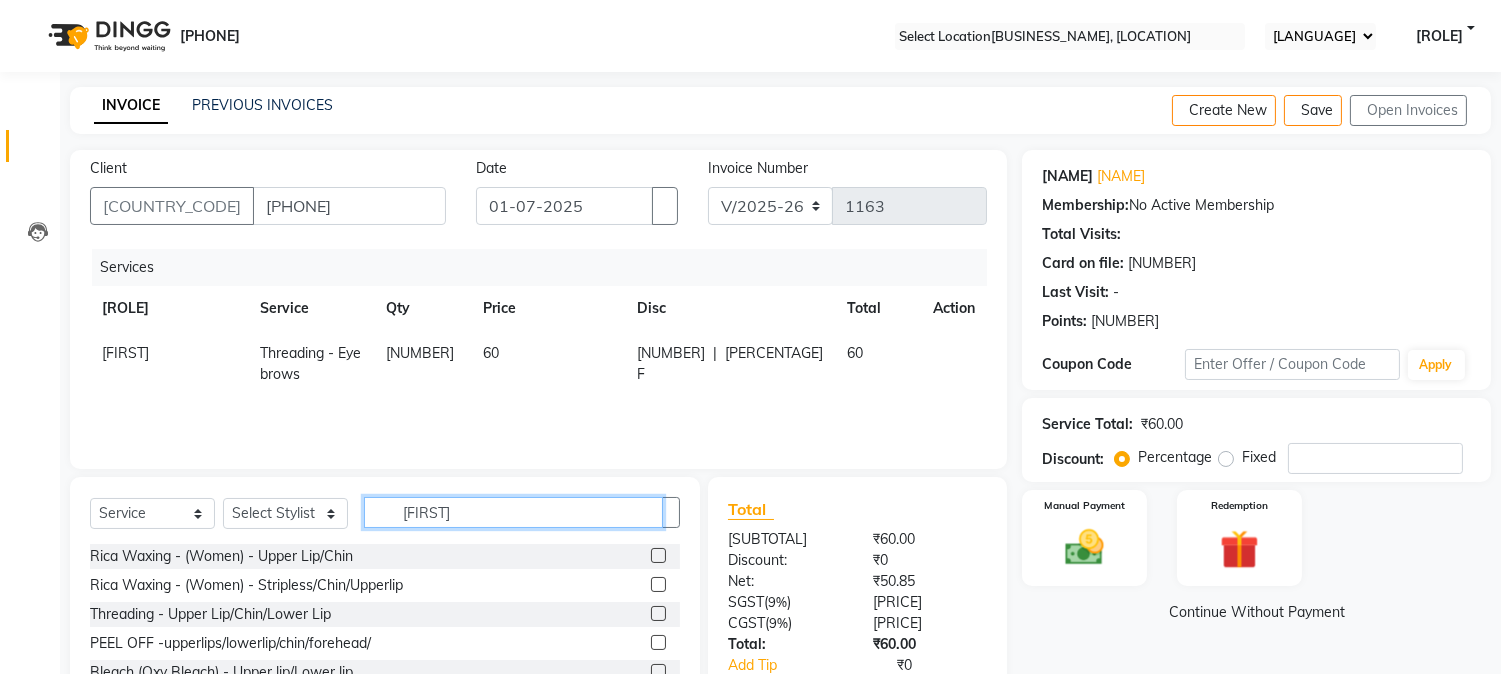 type on "[FIRST]" 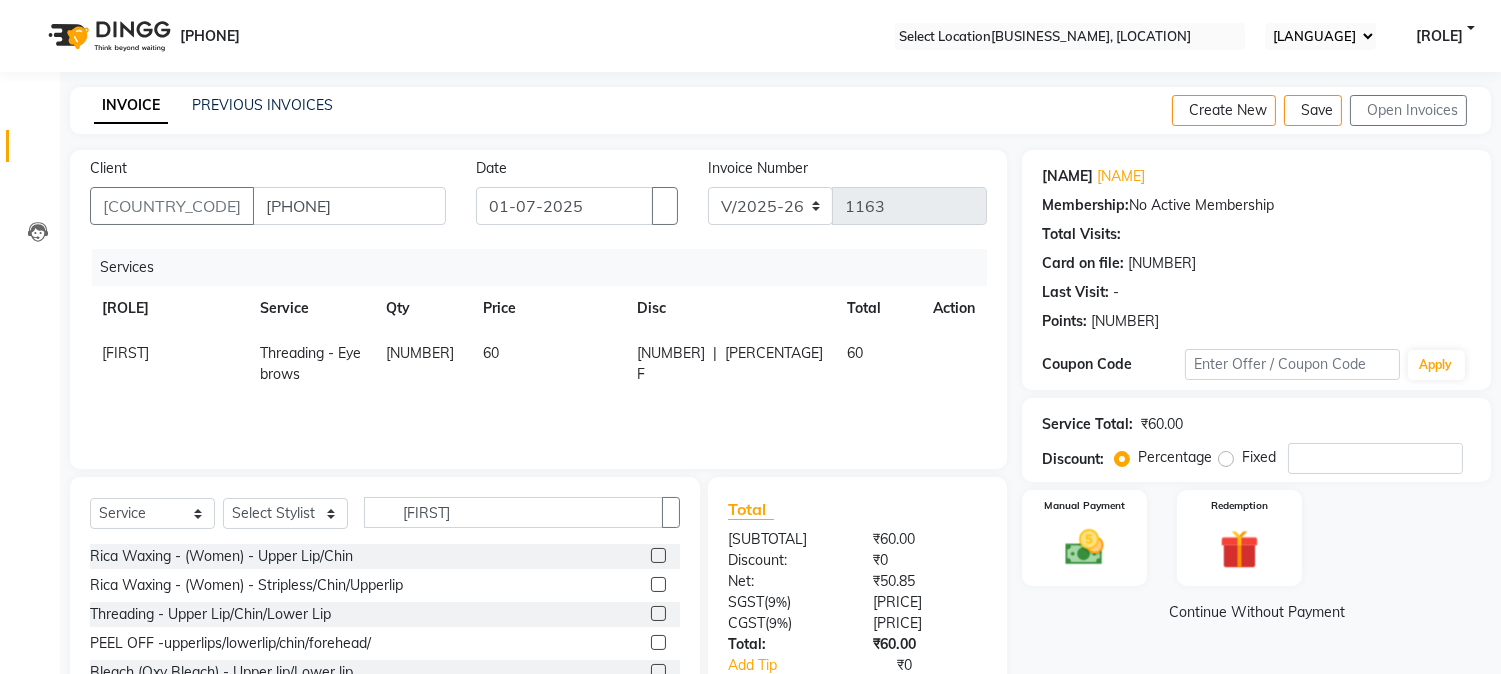 click at bounding box center [658, 642] 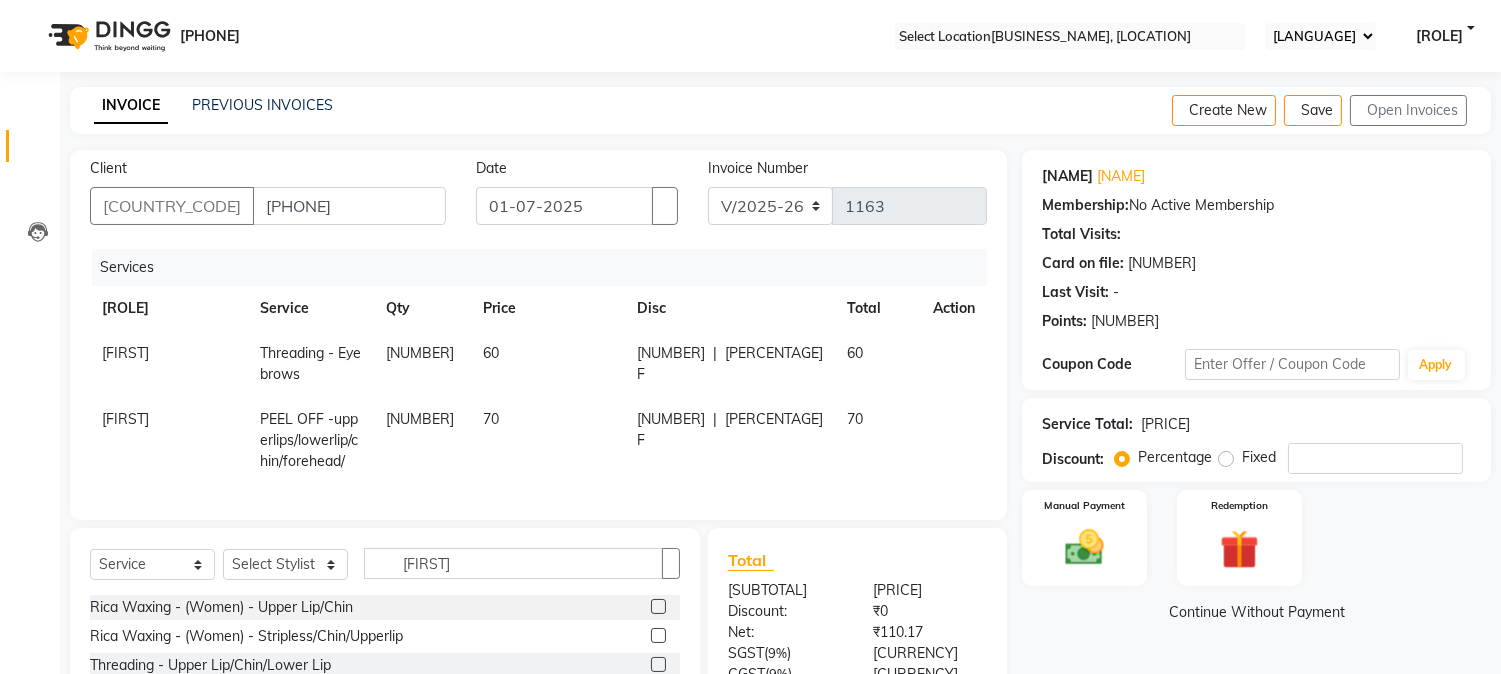 click at bounding box center [658, 635] 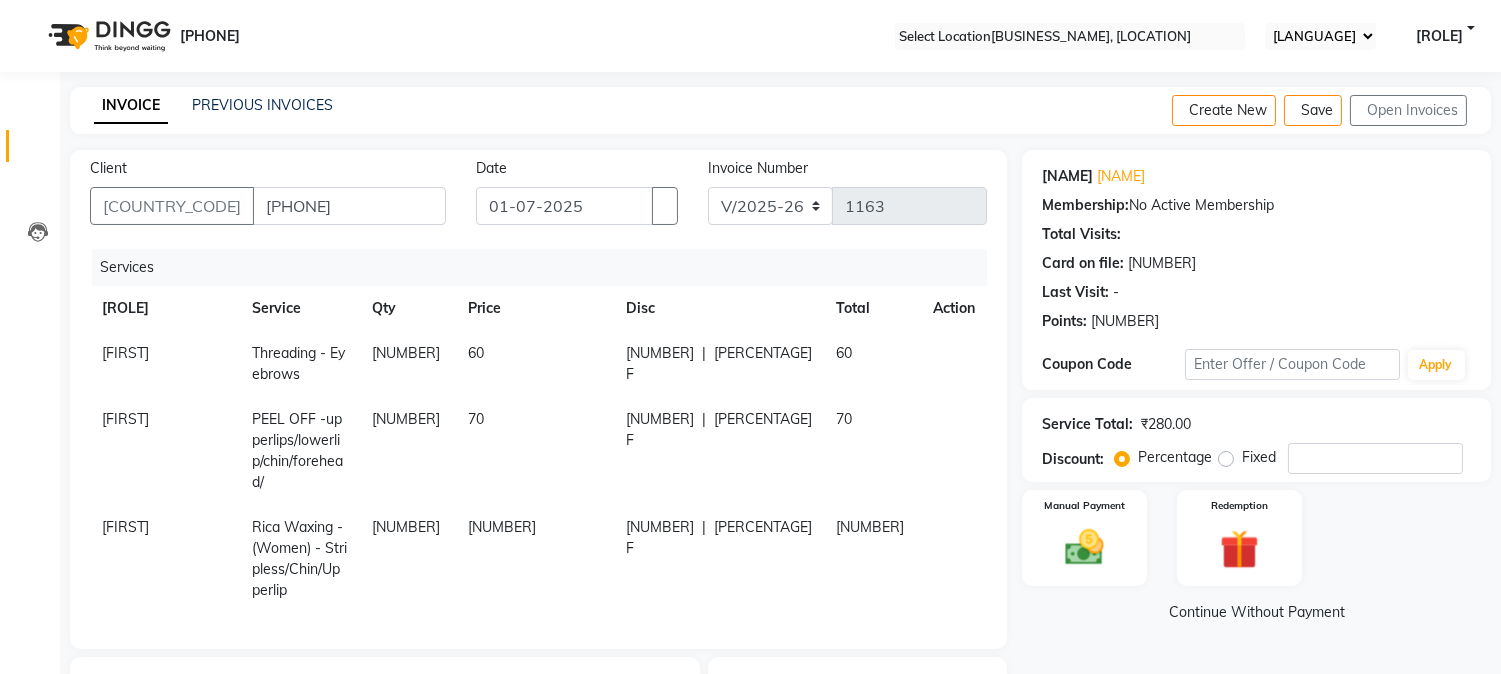 scroll, scrollTop: 222, scrollLeft: 0, axis: vertical 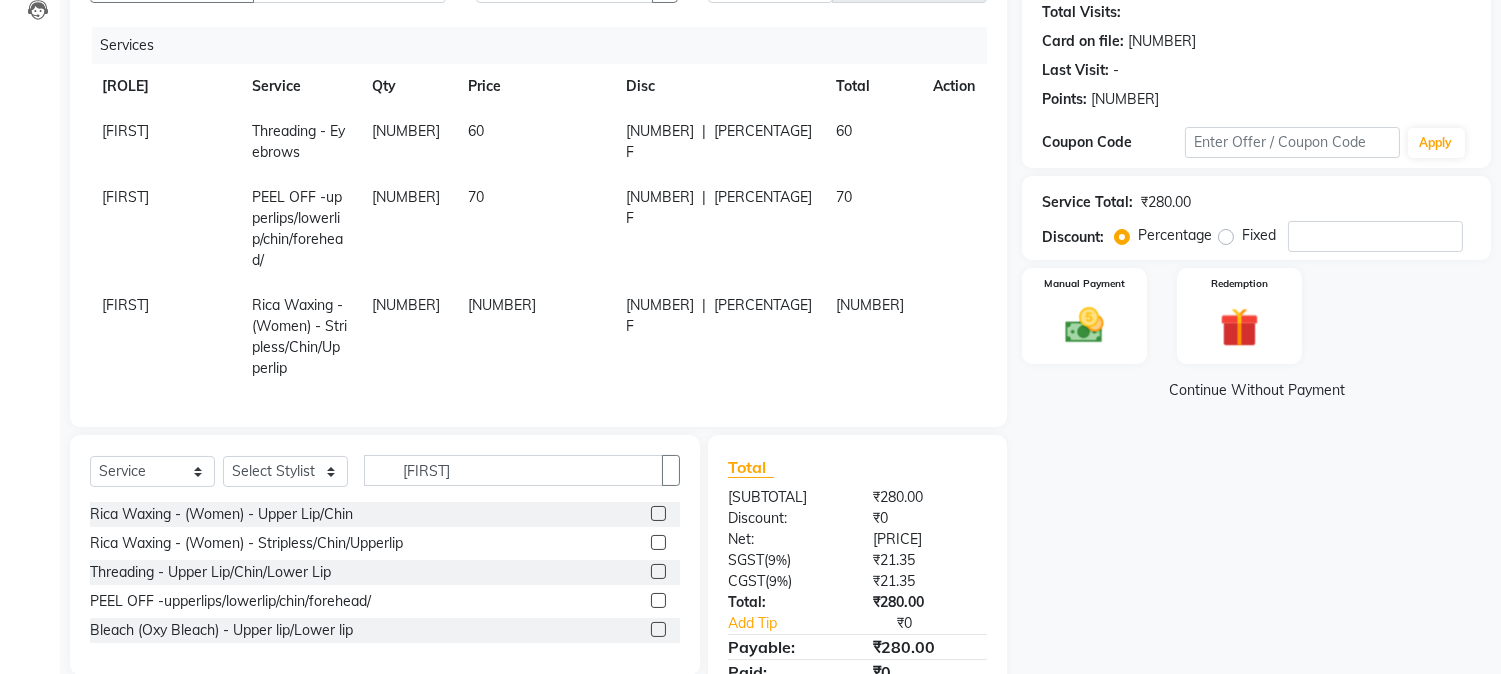 click at bounding box center (941, 121) 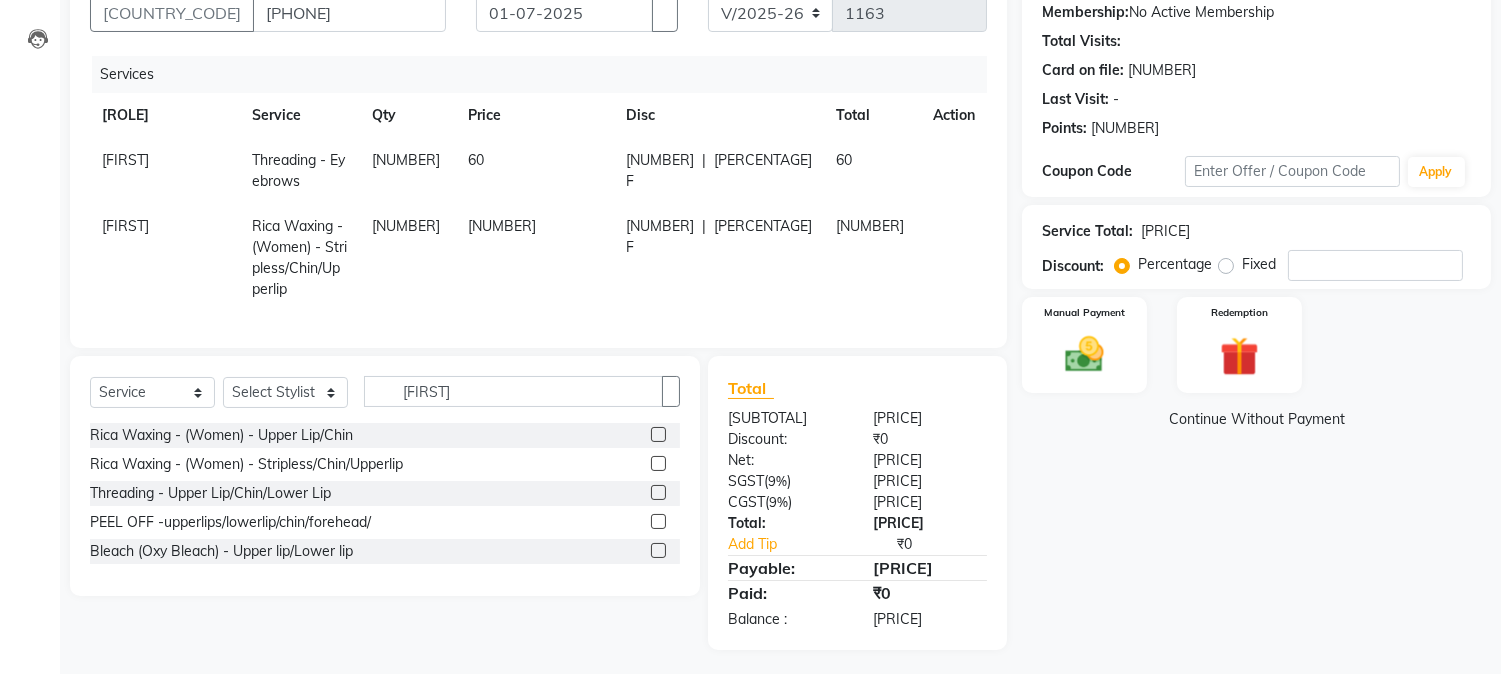 click on "60" at bounding box center (125, 160) 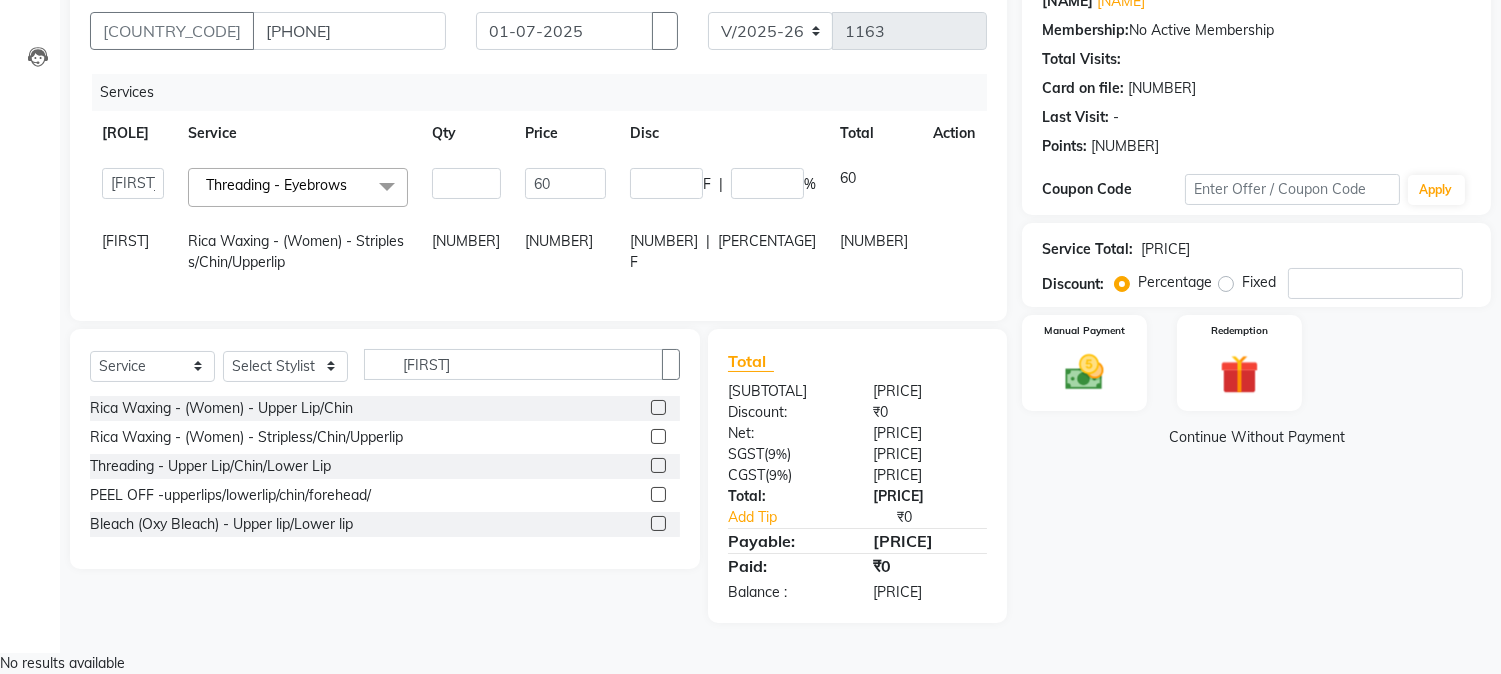 scroll, scrollTop: 182, scrollLeft: 0, axis: vertical 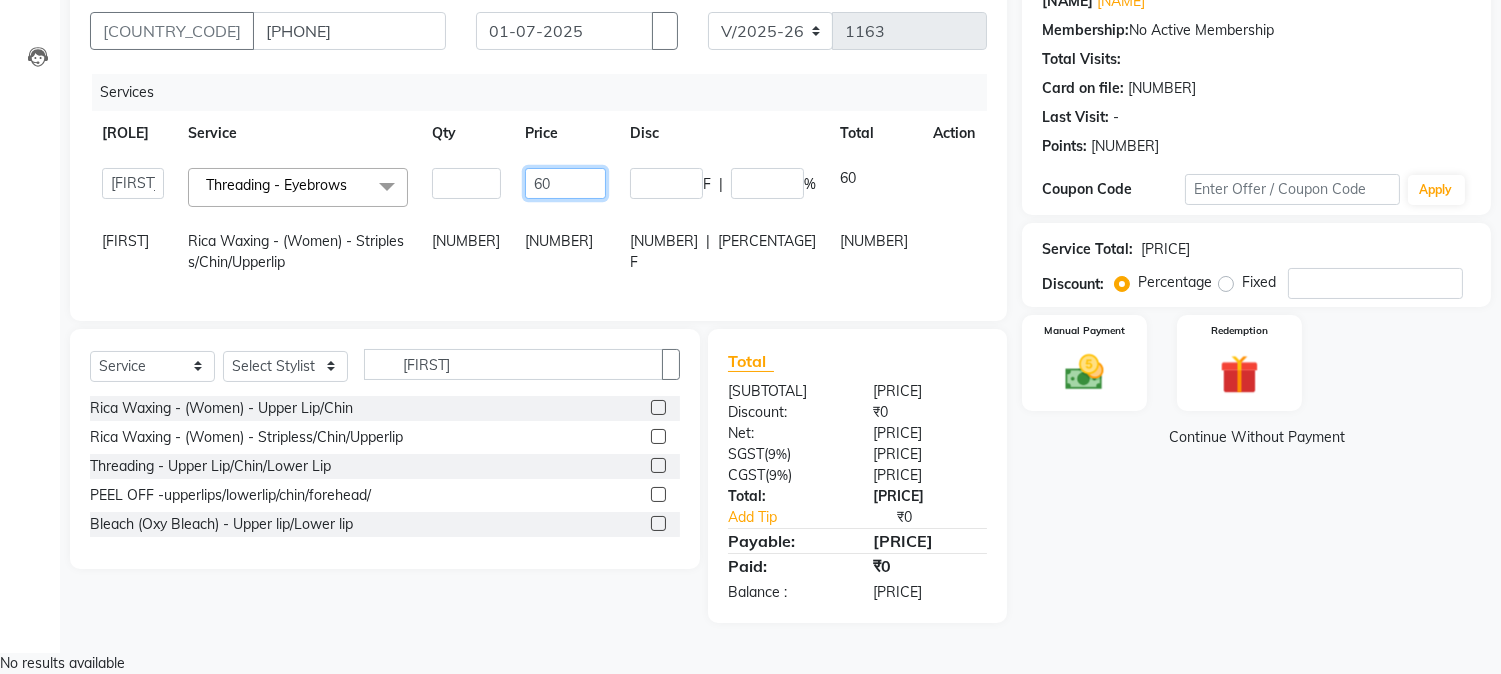 click on "60" at bounding box center [466, 183] 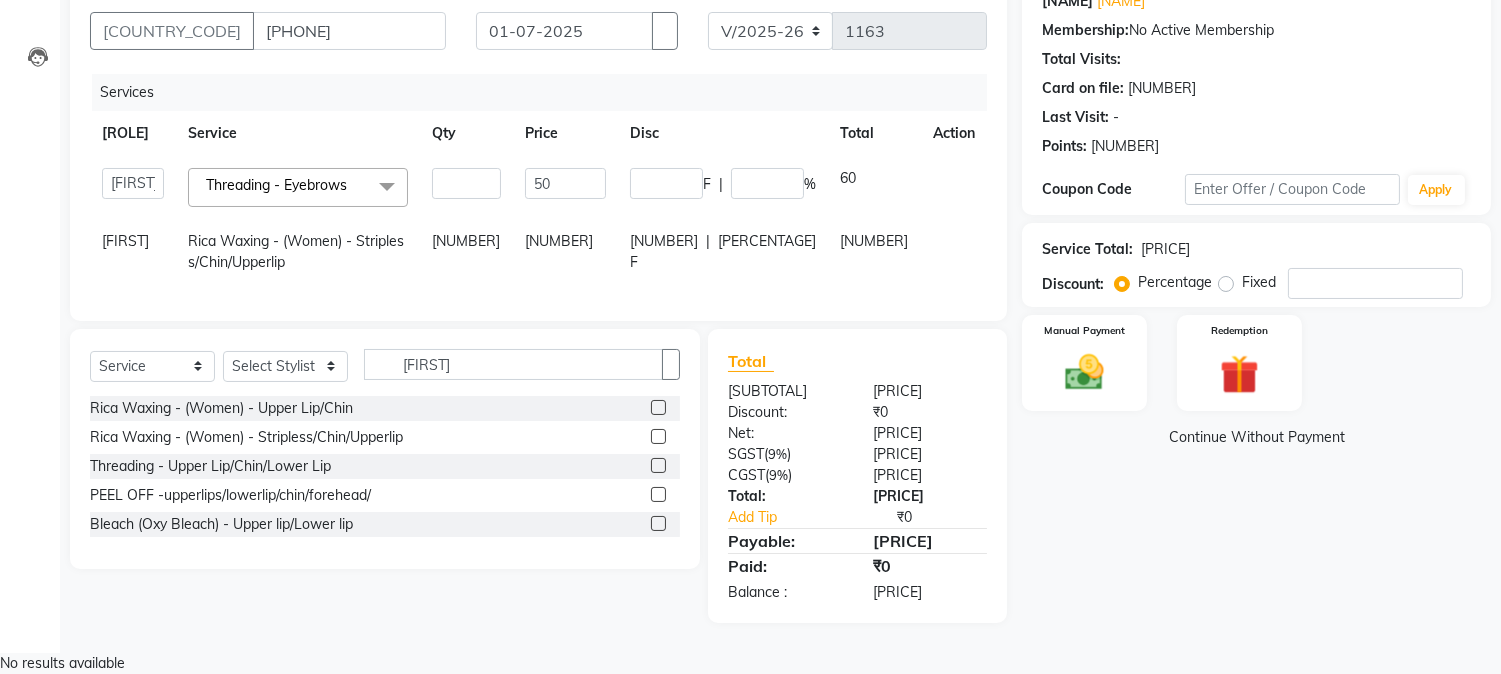 click on "[NUMBER]" at bounding box center [874, 187] 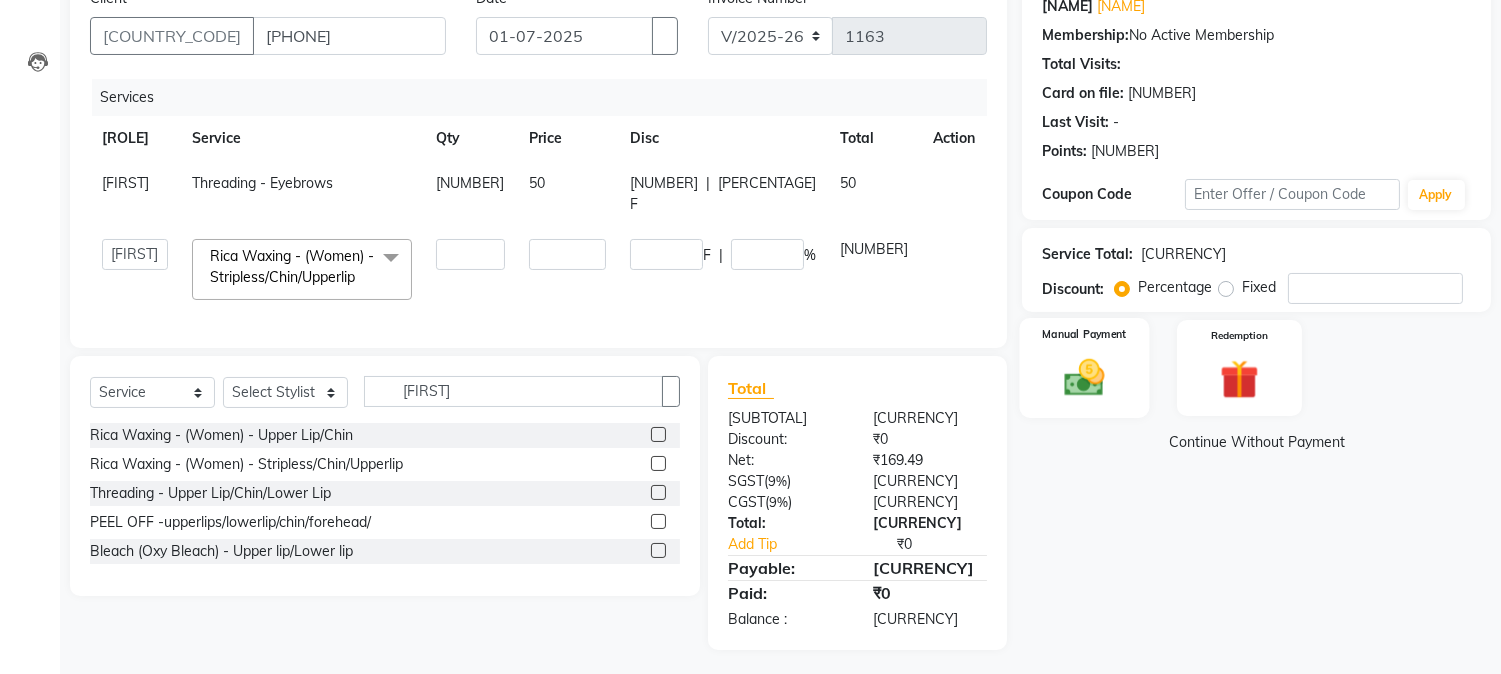 click at bounding box center (1085, 377) 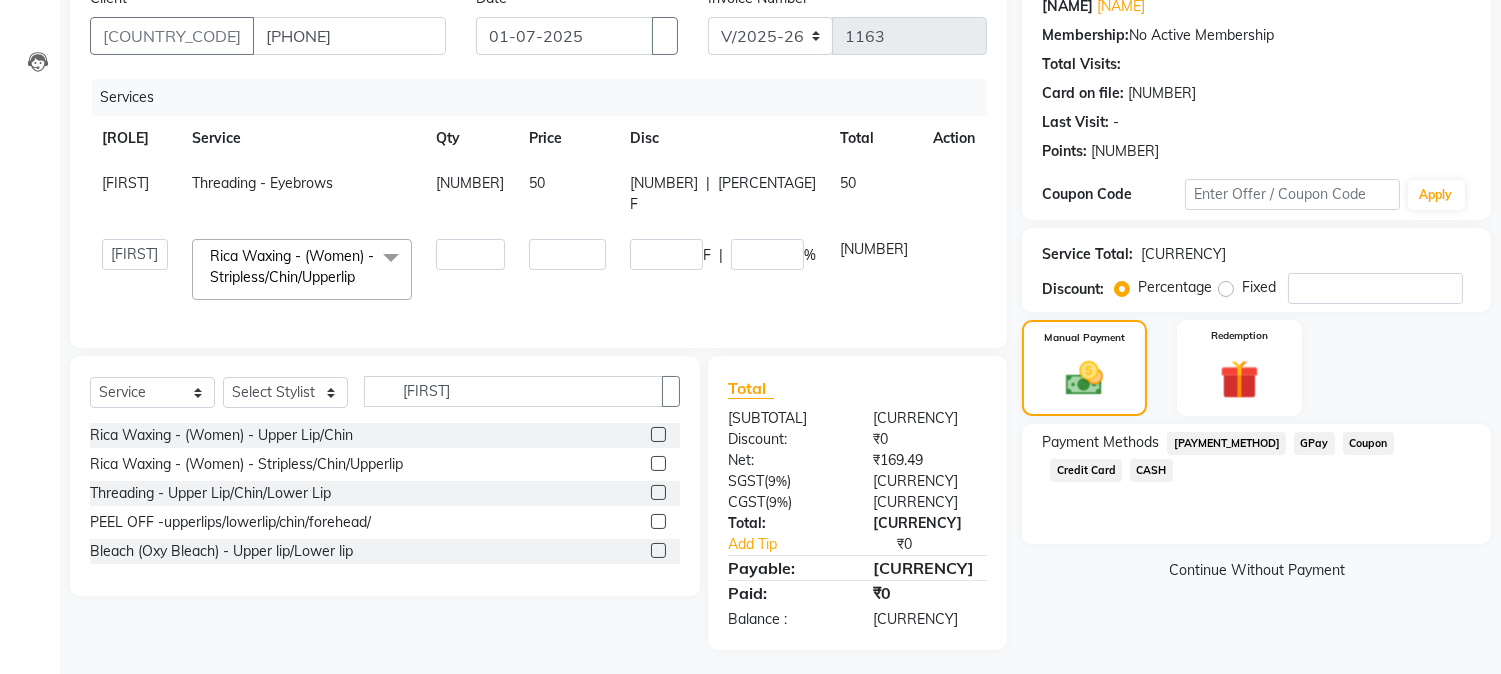 click on "GPay" at bounding box center (1226, 443) 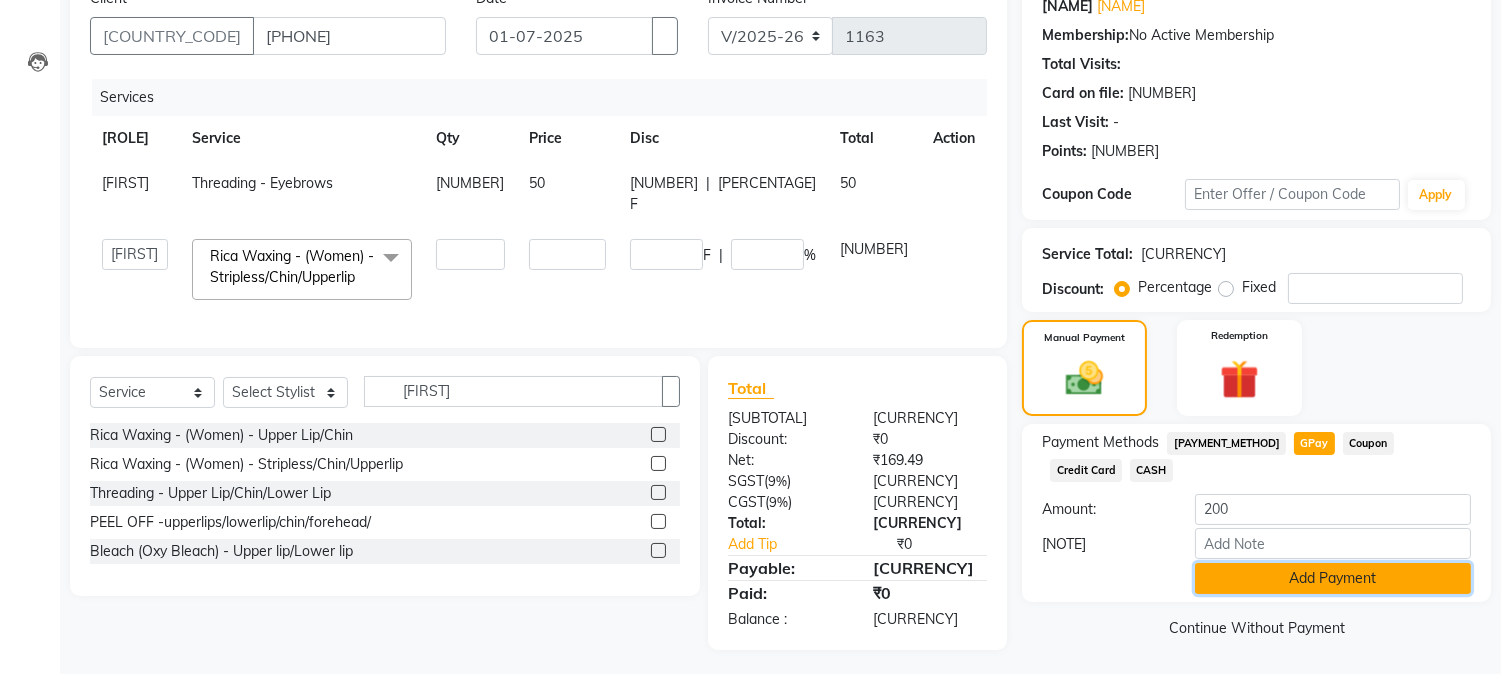 click on "Add Payment" at bounding box center (1333, 578) 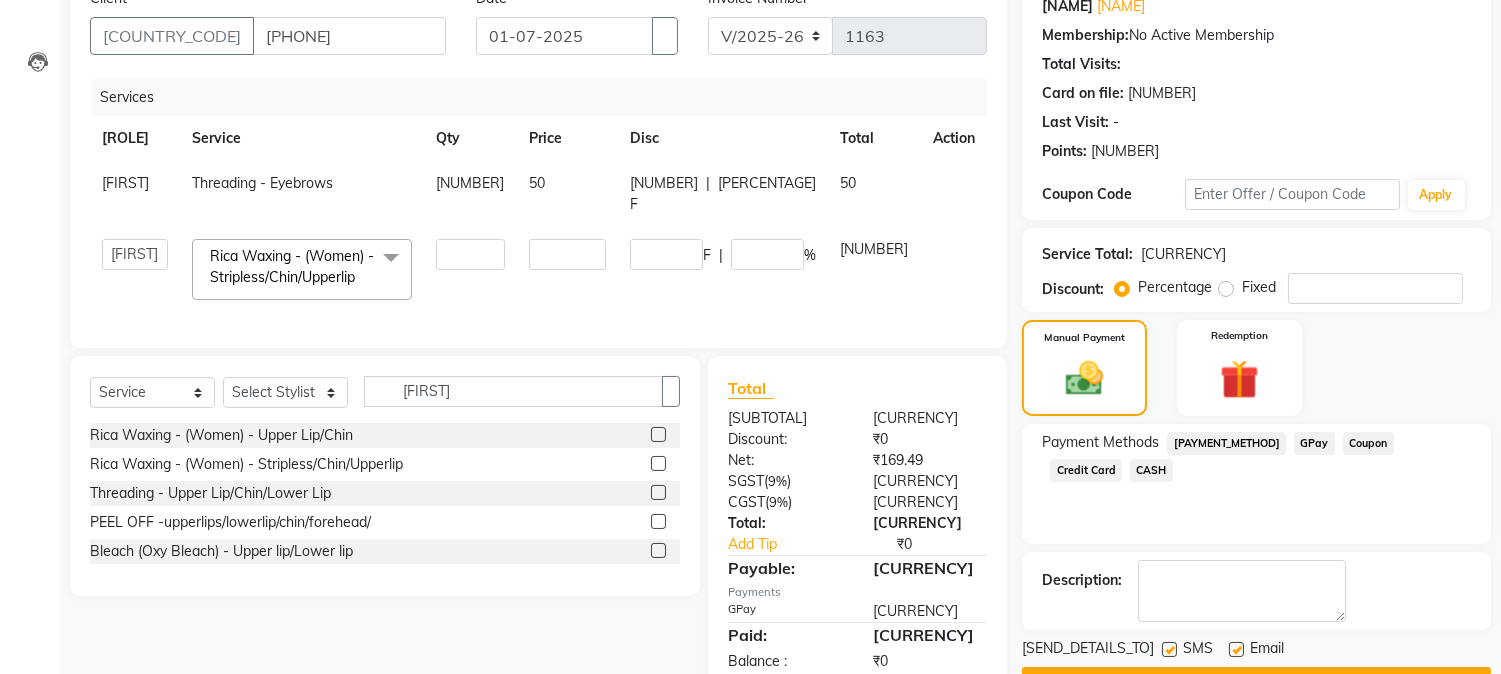 scroll, scrollTop: 225, scrollLeft: 0, axis: vertical 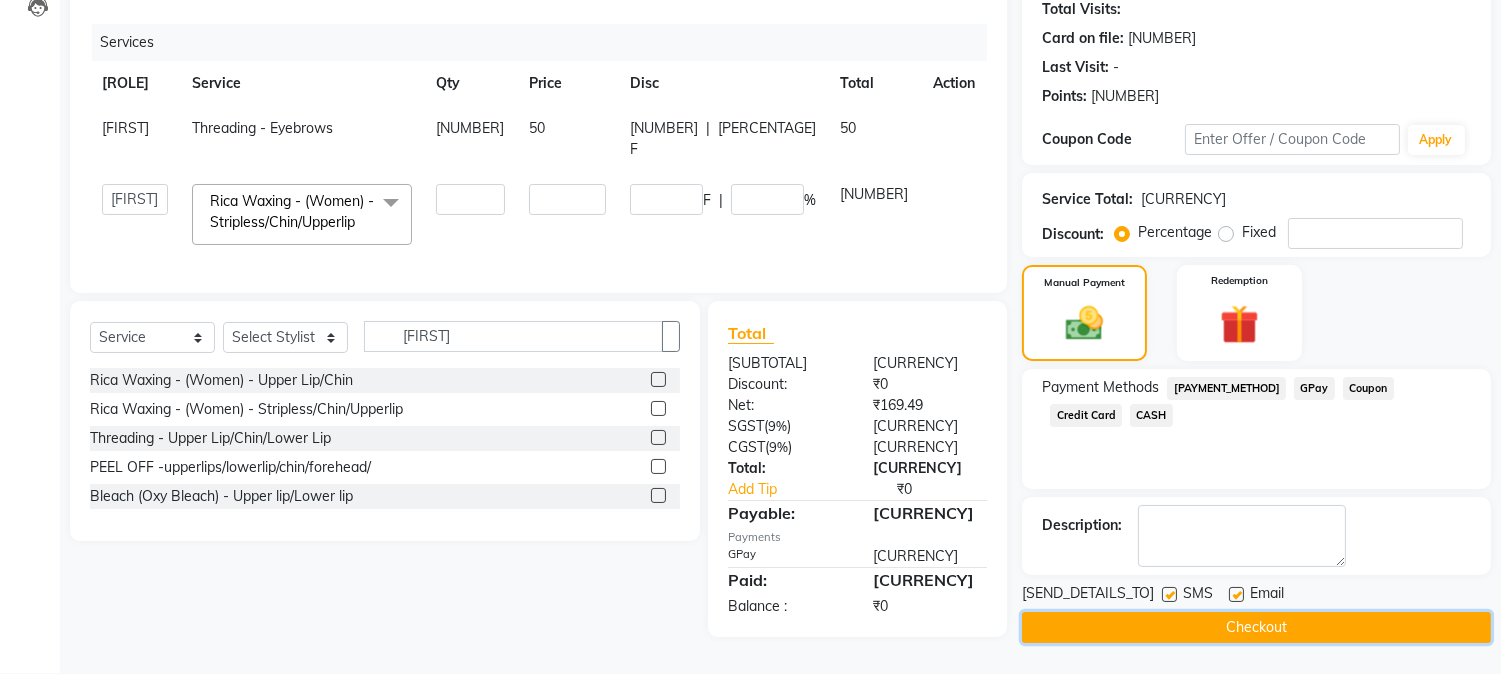 click on "Checkout" at bounding box center [1256, 627] 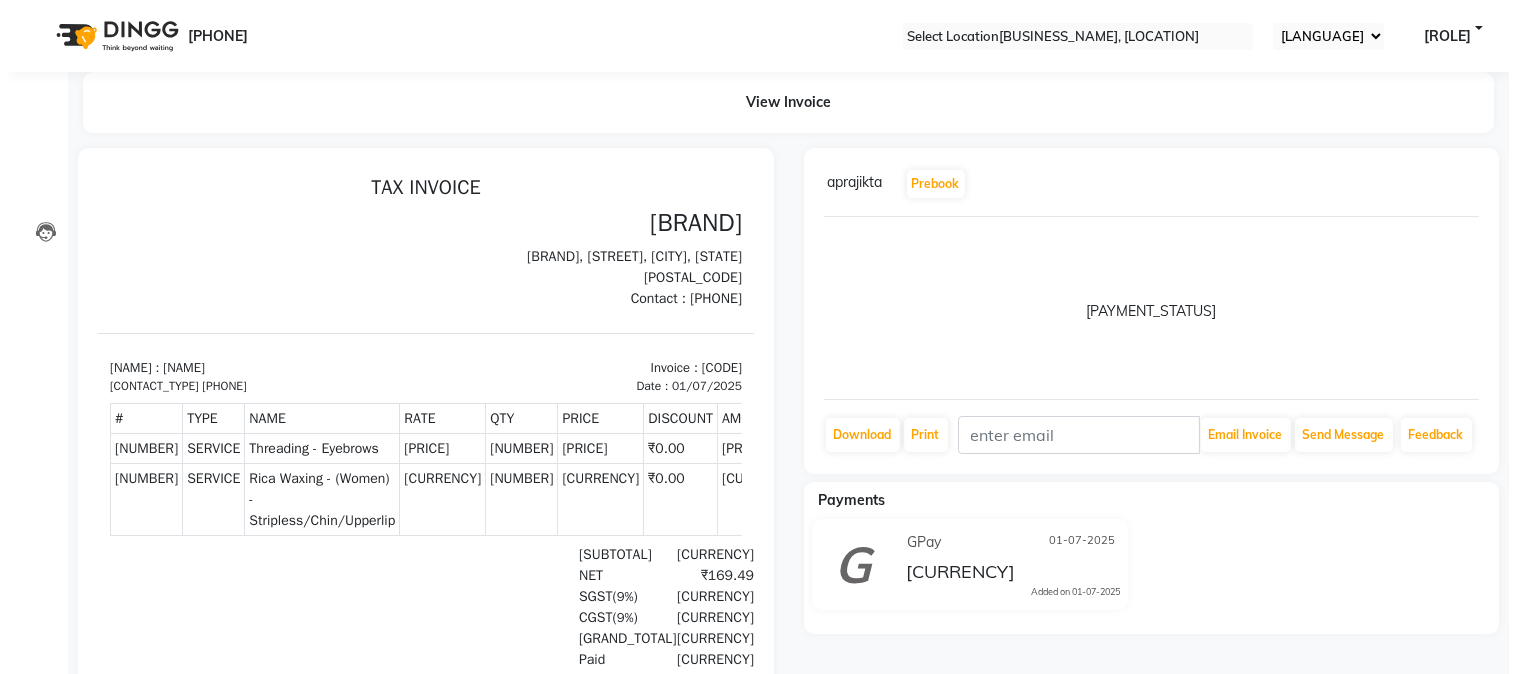 scroll, scrollTop: 0, scrollLeft: 0, axis: both 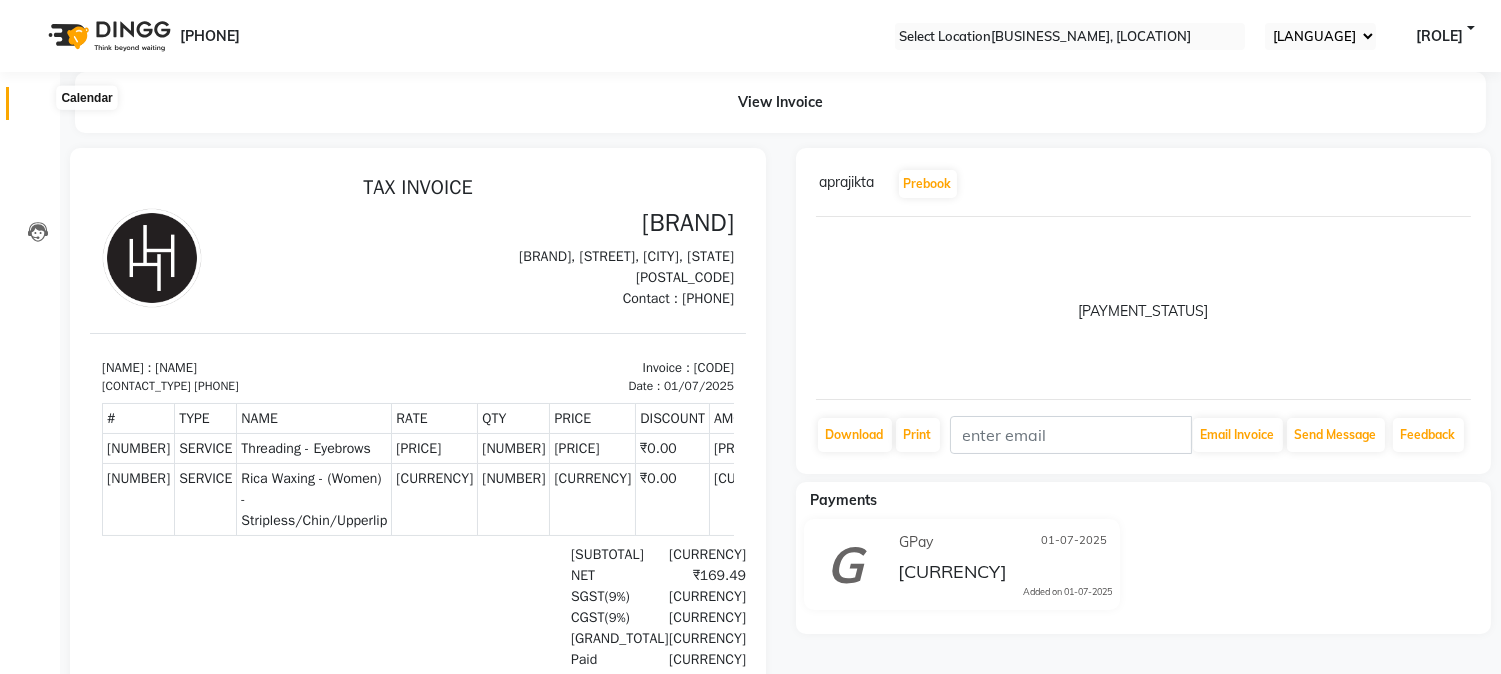 click at bounding box center [37, 108] 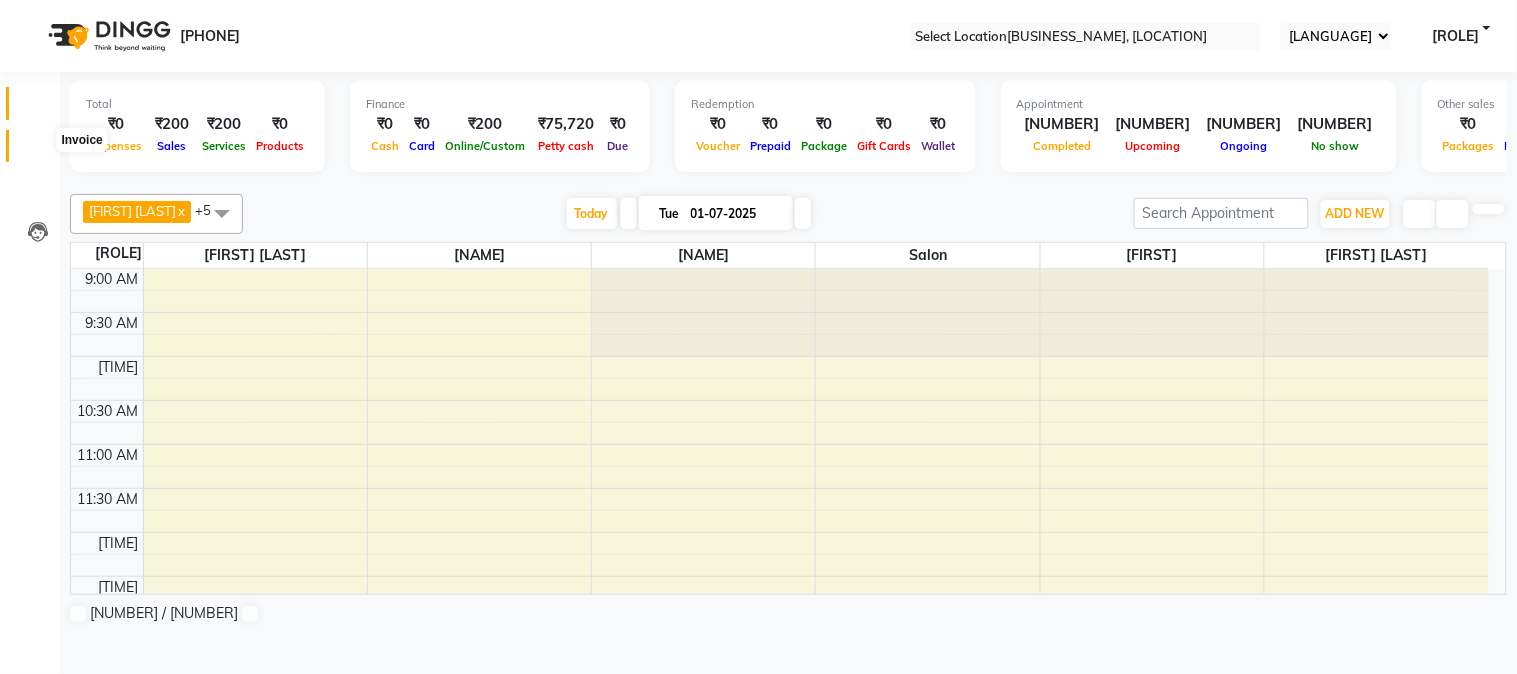 click at bounding box center [38, 151] 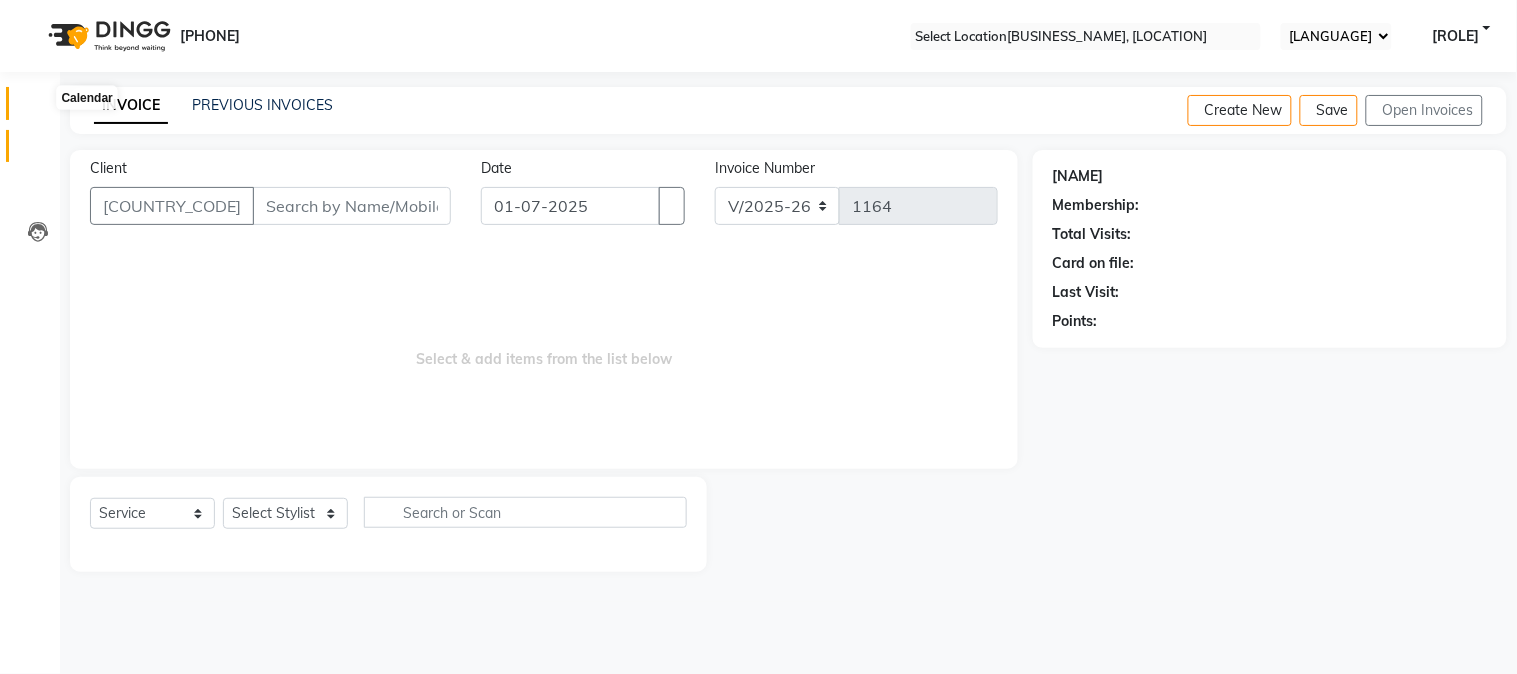 click at bounding box center (38, 108) 